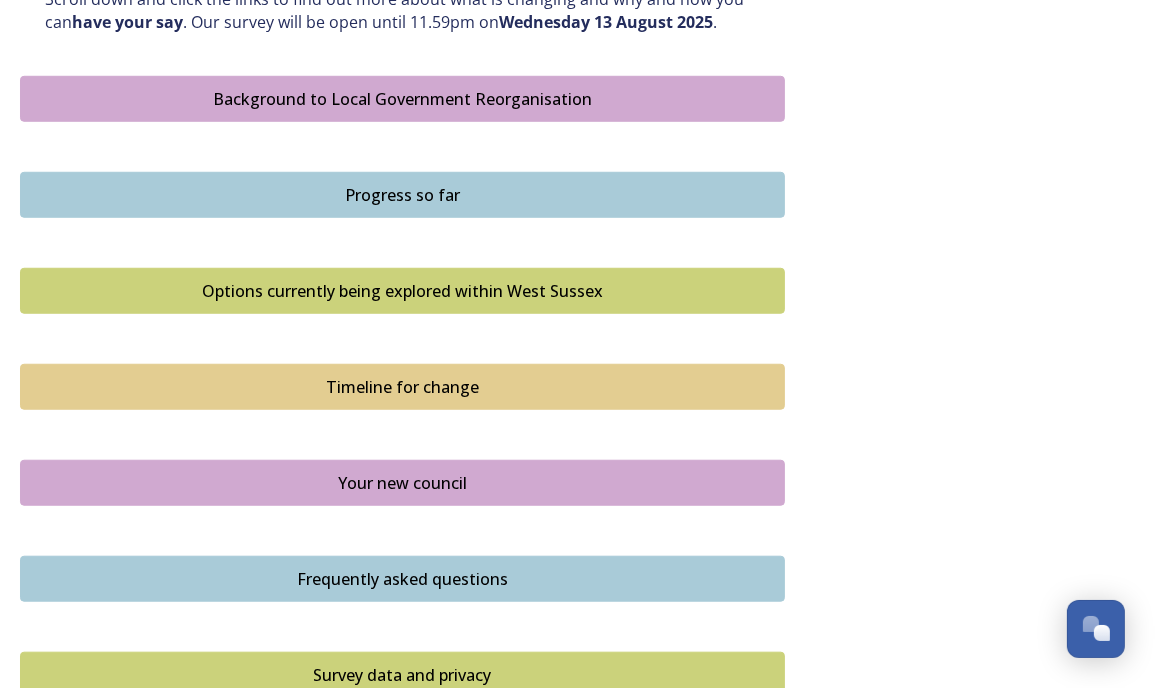 scroll, scrollTop: 1116, scrollLeft: 0, axis: vertical 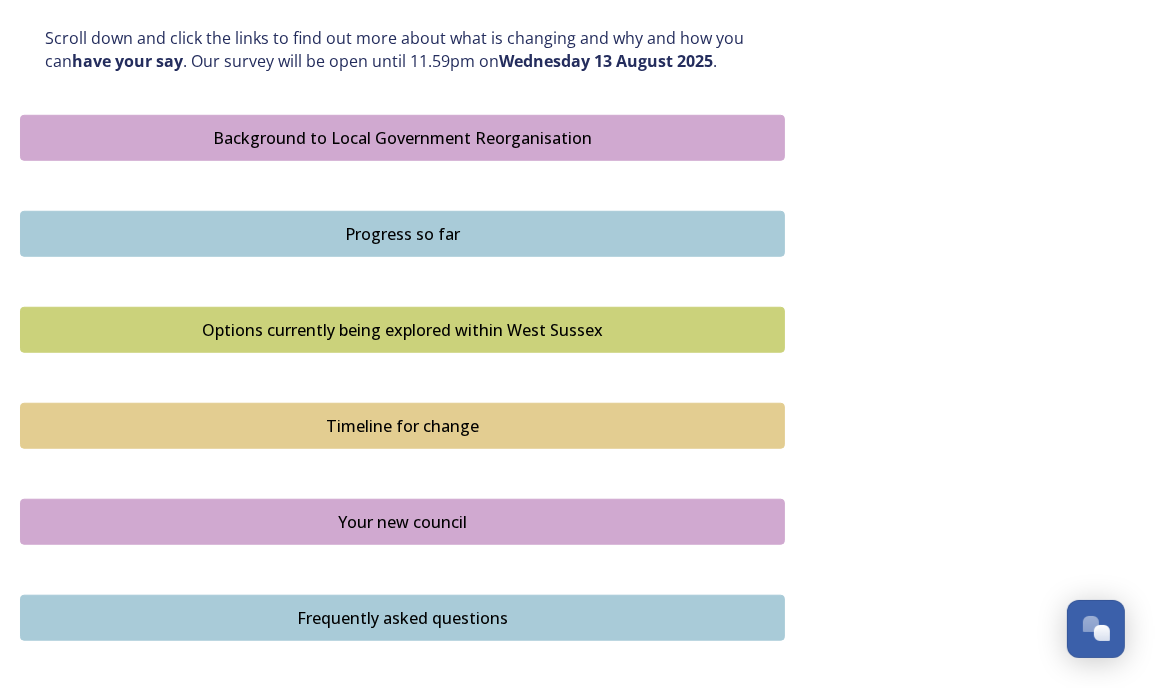 click on "Background to Local Government Reorganisation" at bounding box center (402, 138) 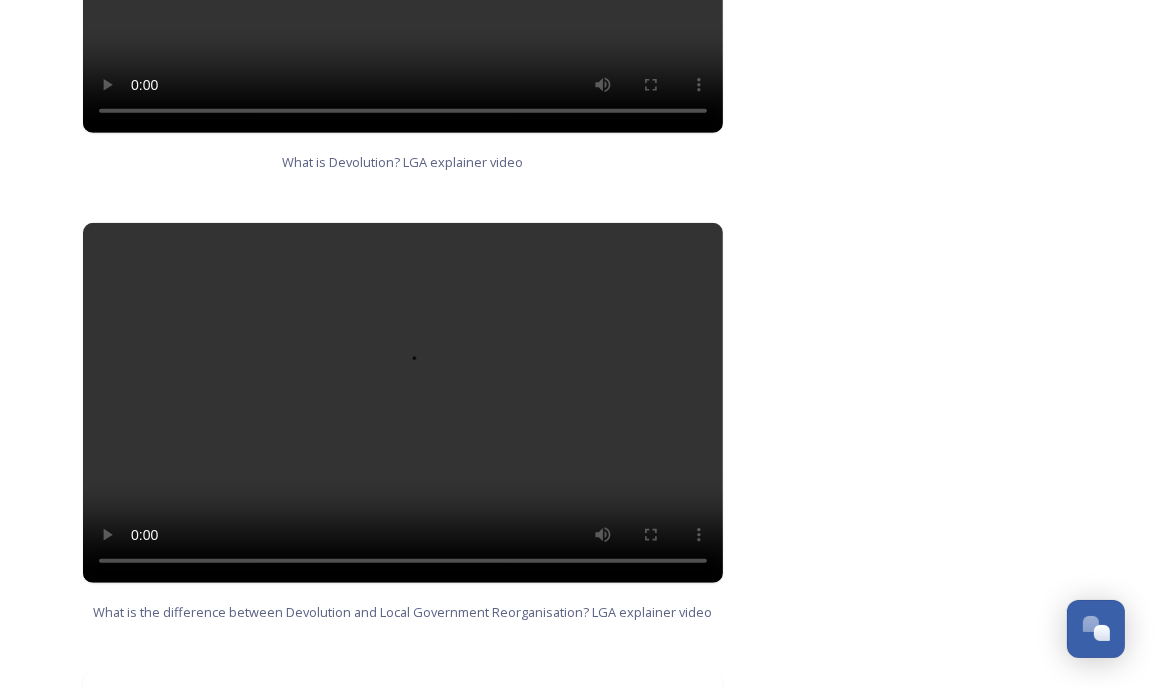 type 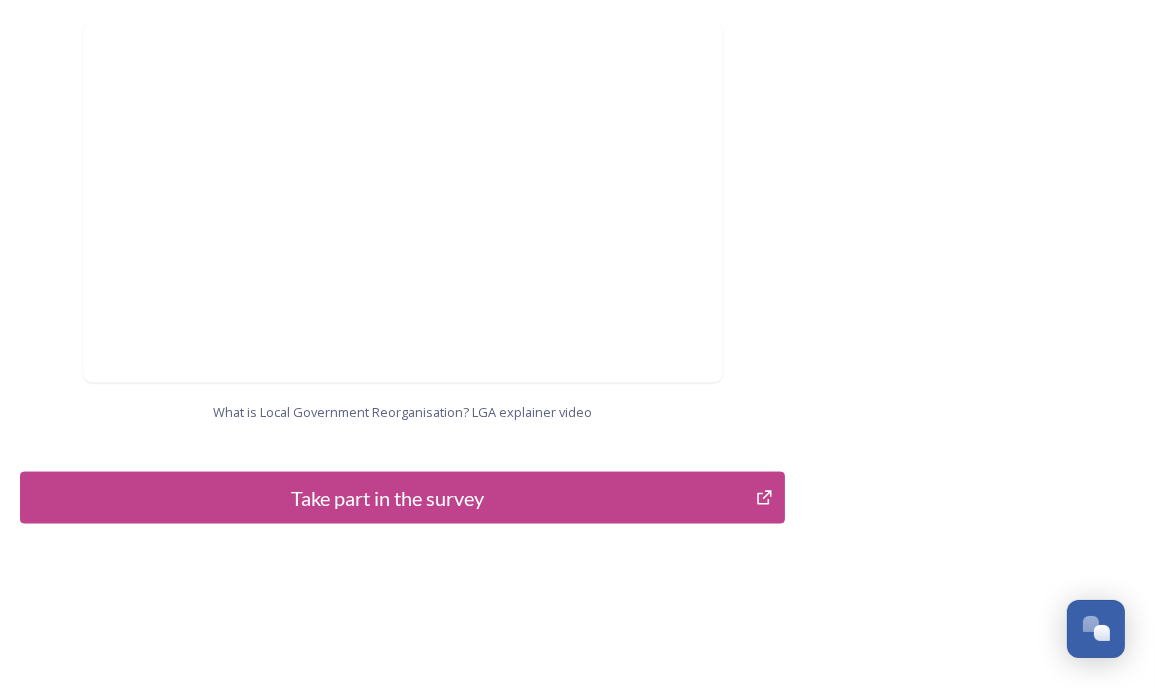 scroll, scrollTop: 2118, scrollLeft: 0, axis: vertical 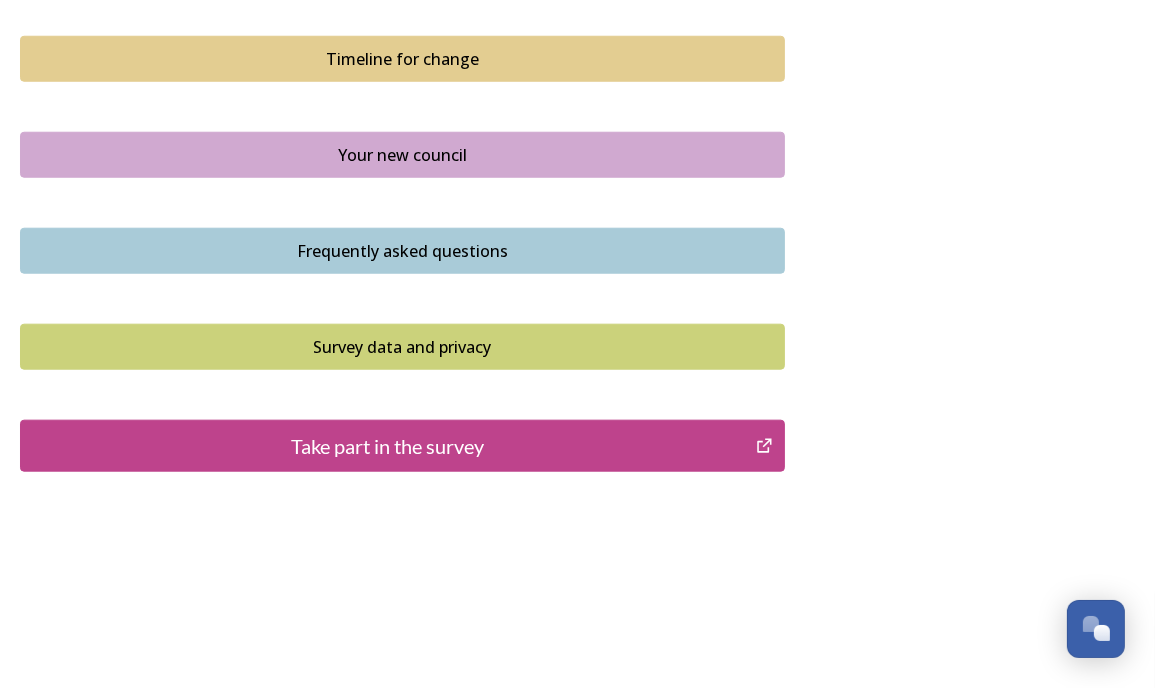 click on "Take part in the survey" at bounding box center (388, 446) 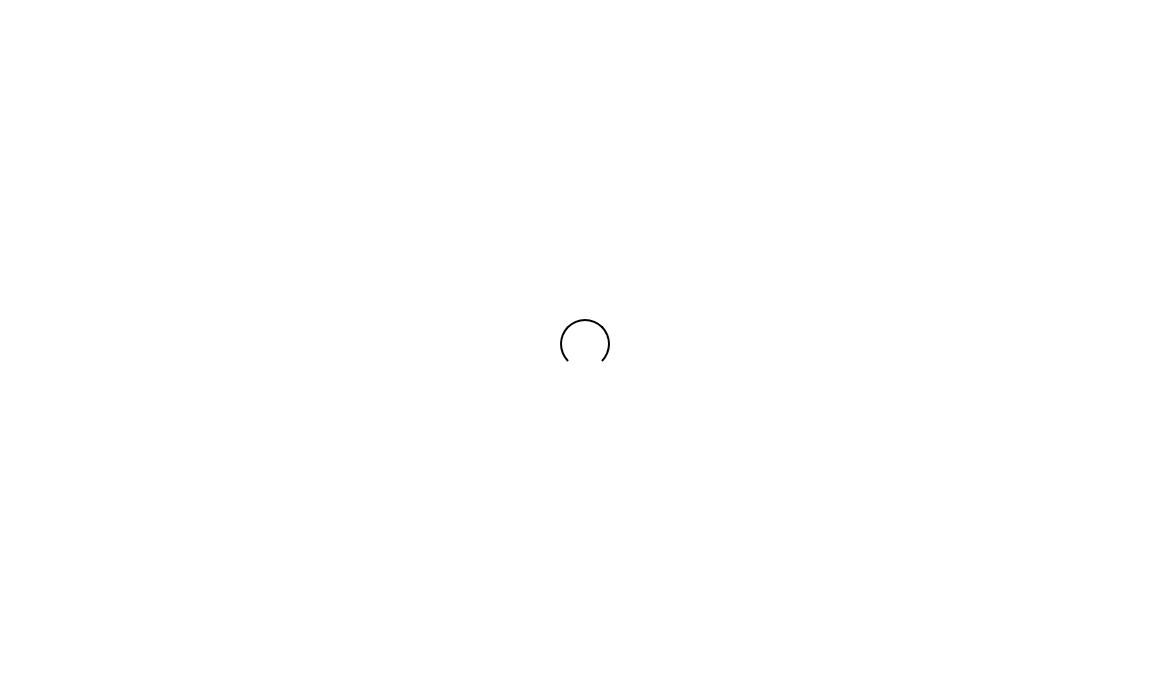scroll, scrollTop: 0, scrollLeft: 0, axis: both 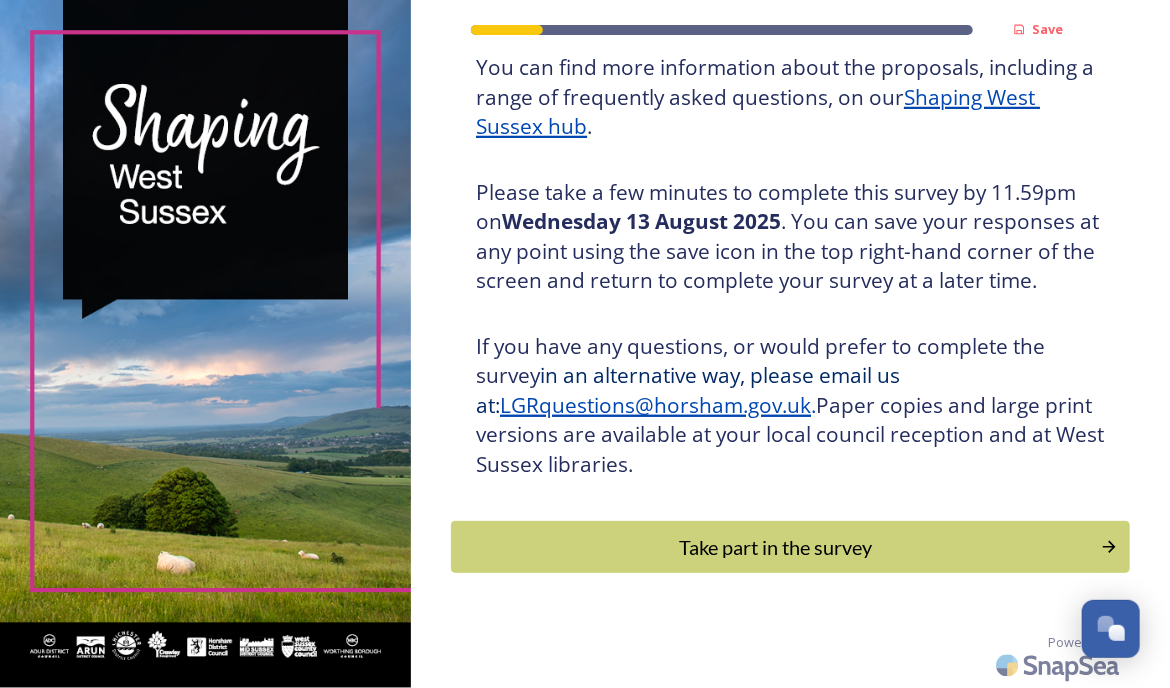 click on "Take part in the survey" at bounding box center (776, 547) 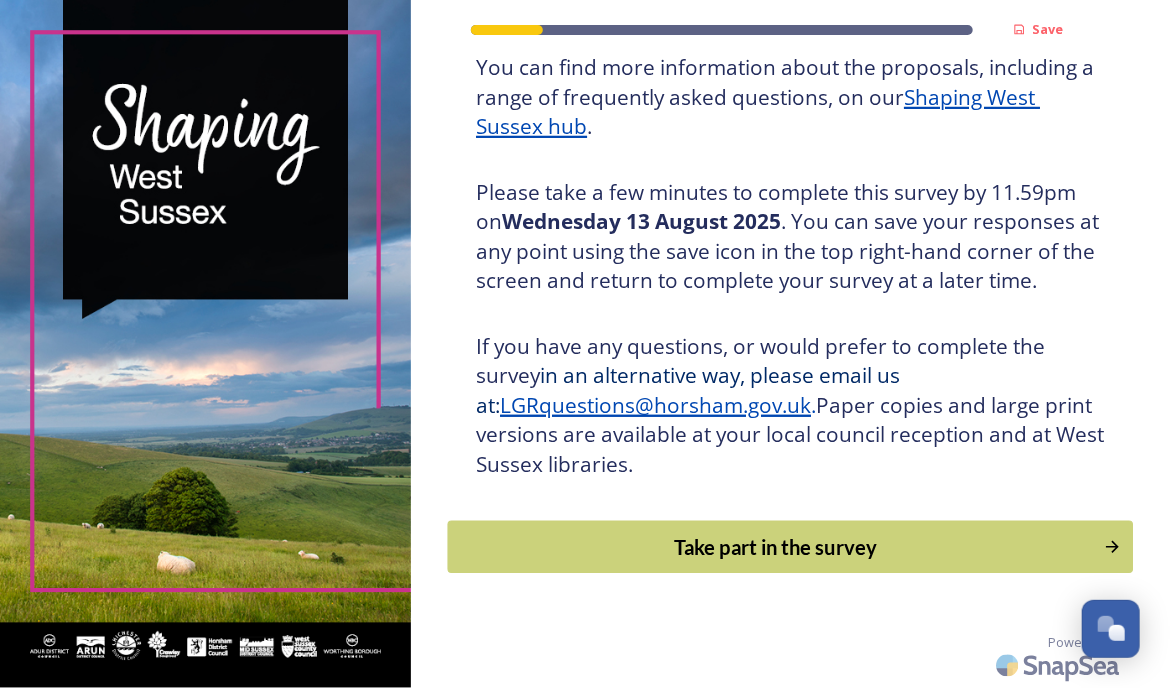 scroll, scrollTop: 0, scrollLeft: 0, axis: both 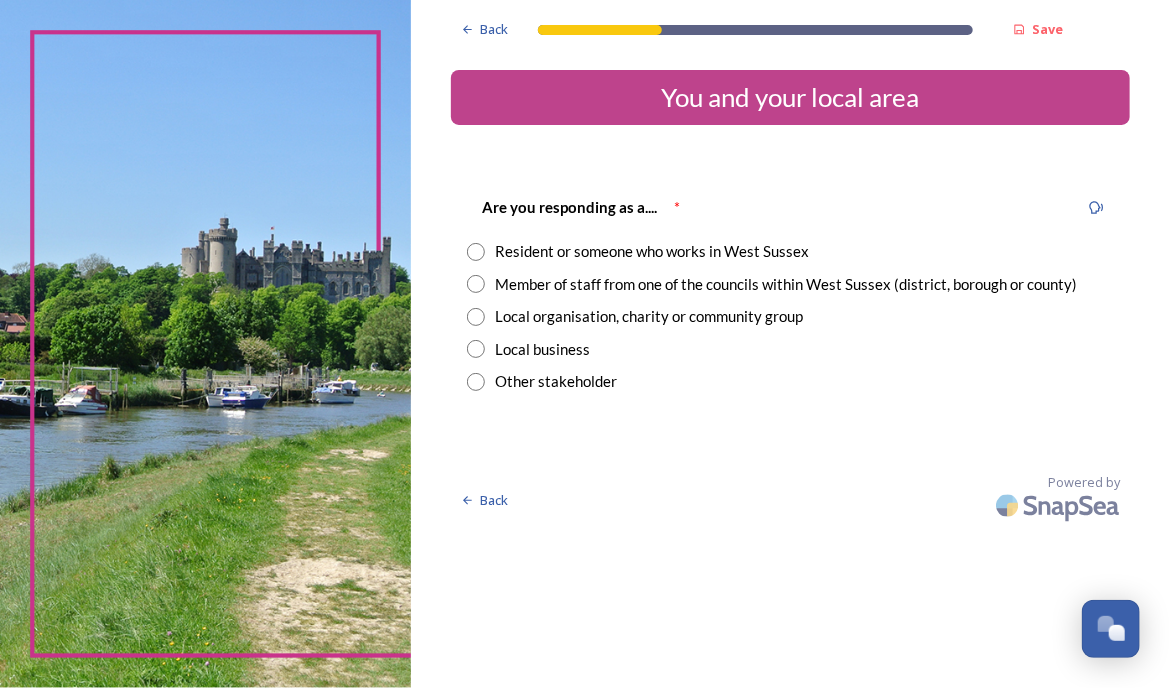 click on "Resident or someone who works in West Sussex" at bounding box center (652, 251) 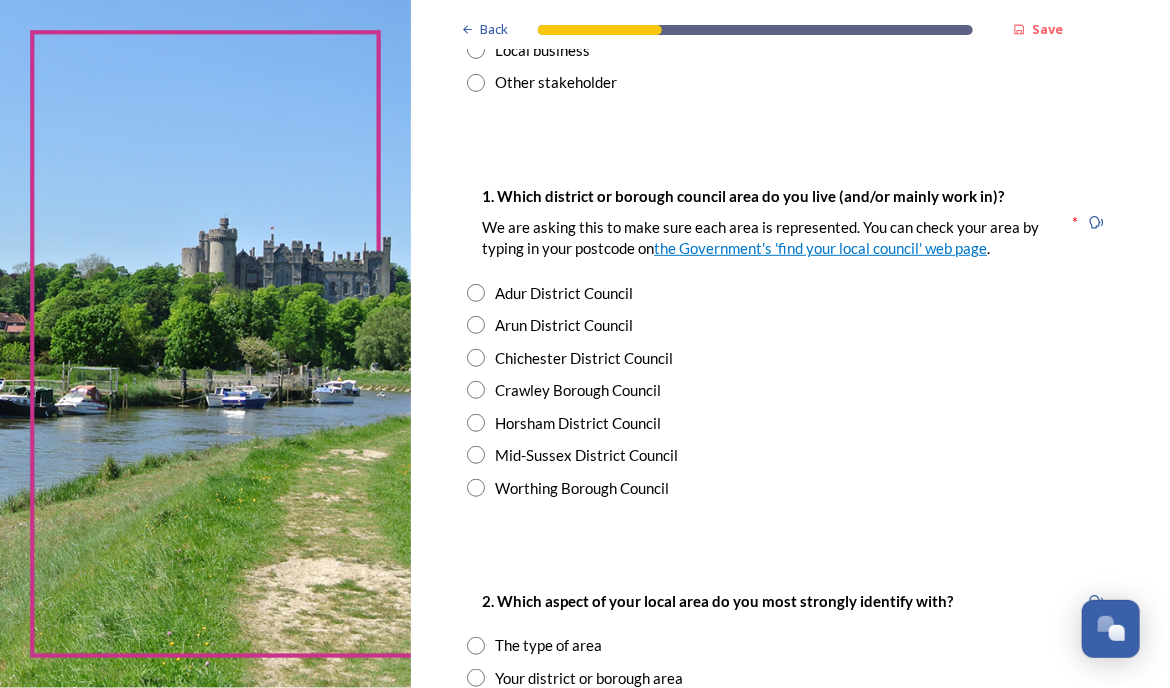 scroll, scrollTop: 300, scrollLeft: 0, axis: vertical 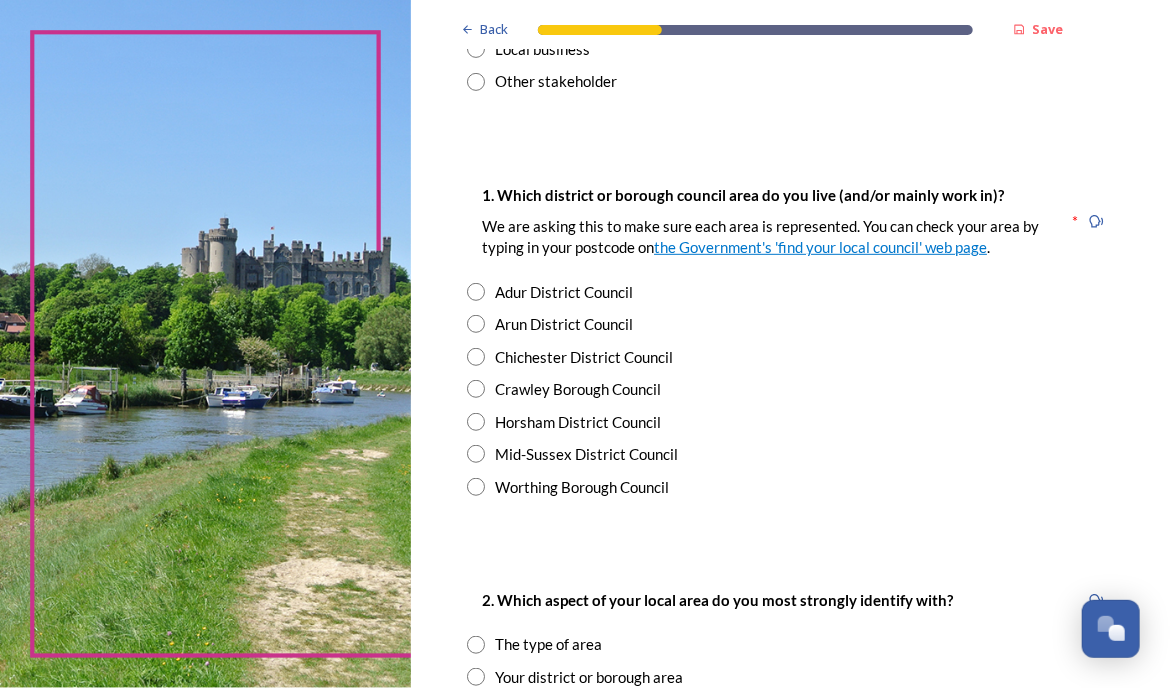 click on "Worthing Borough Council" at bounding box center [582, 487] 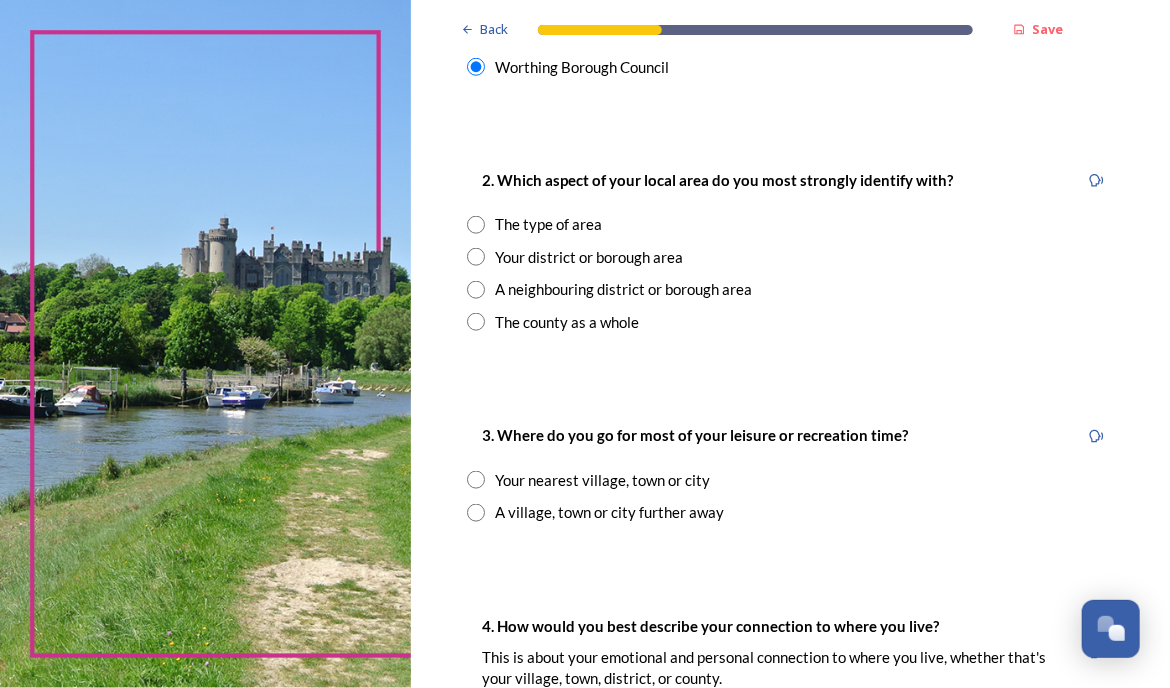 scroll, scrollTop: 723, scrollLeft: 0, axis: vertical 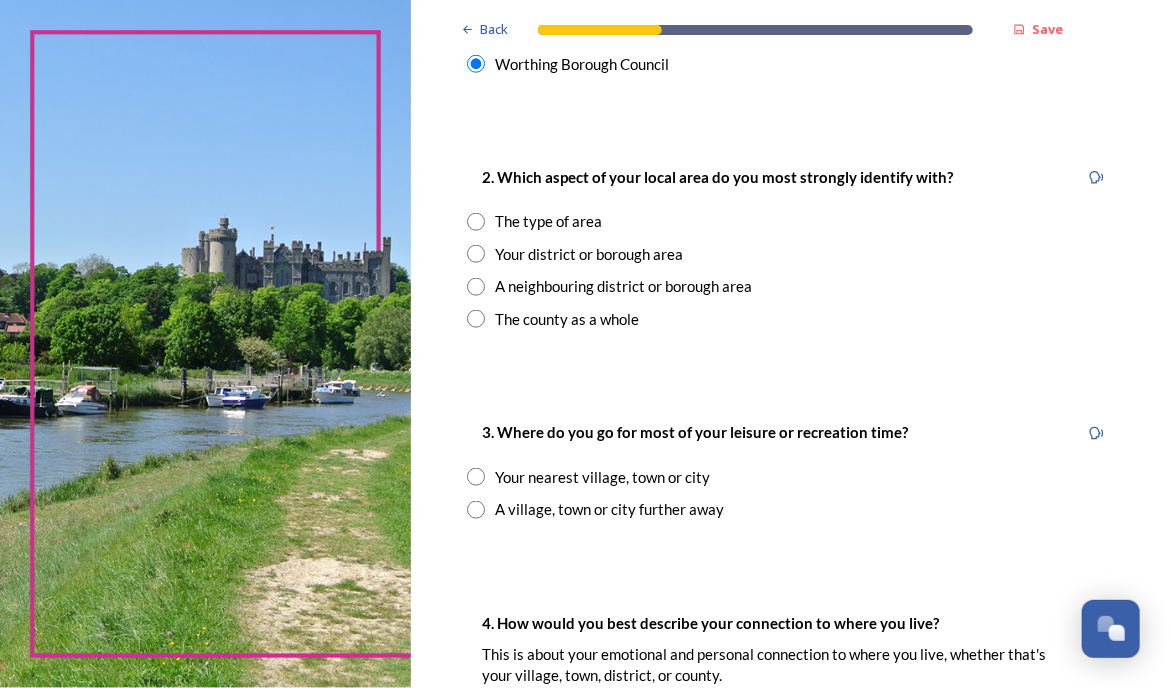 click on "Your district or borough area" at bounding box center [589, 254] 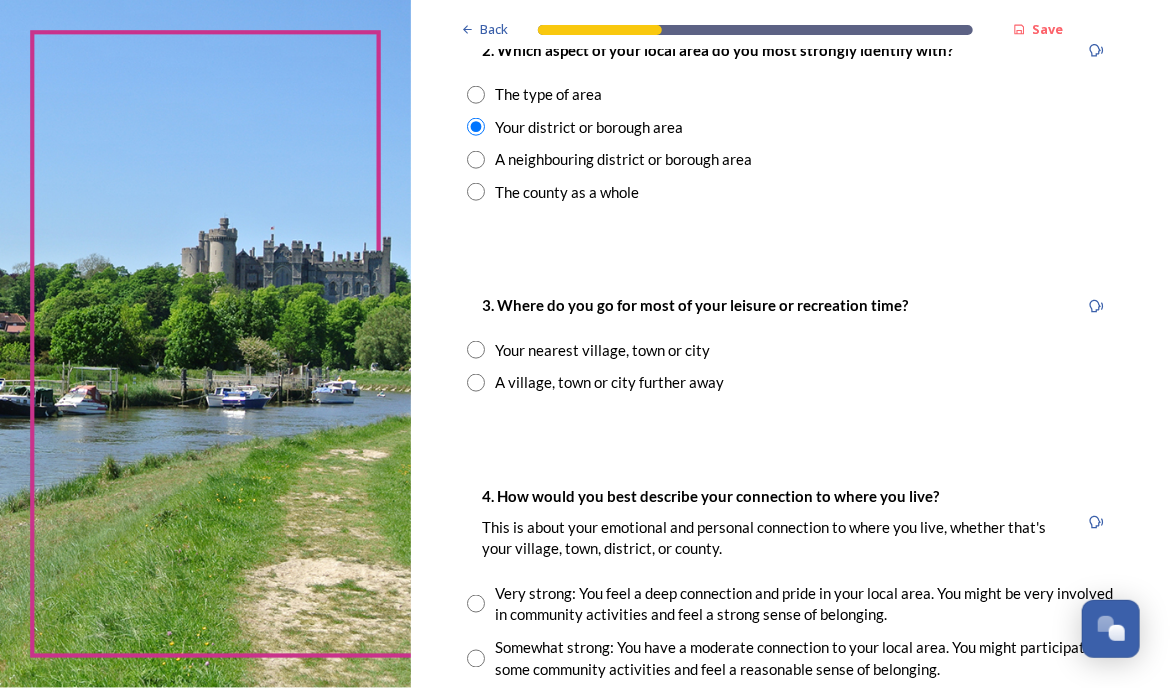 scroll, scrollTop: 869, scrollLeft: 0, axis: vertical 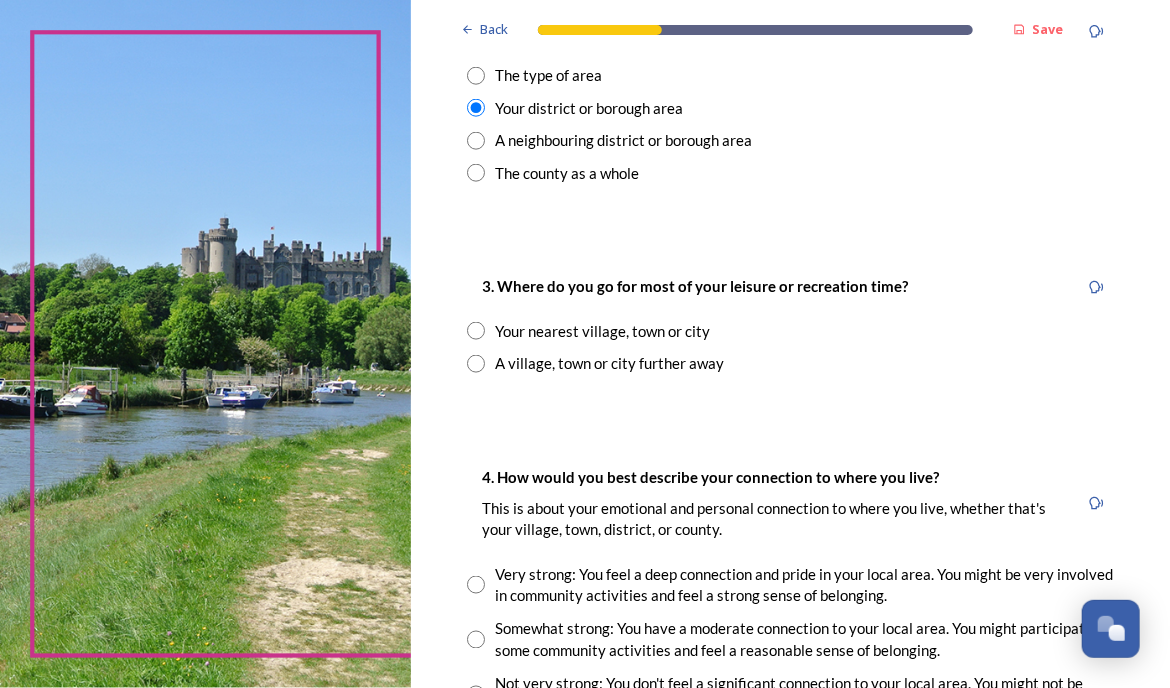 click on "Your nearest village, town or city" at bounding box center (602, 331) 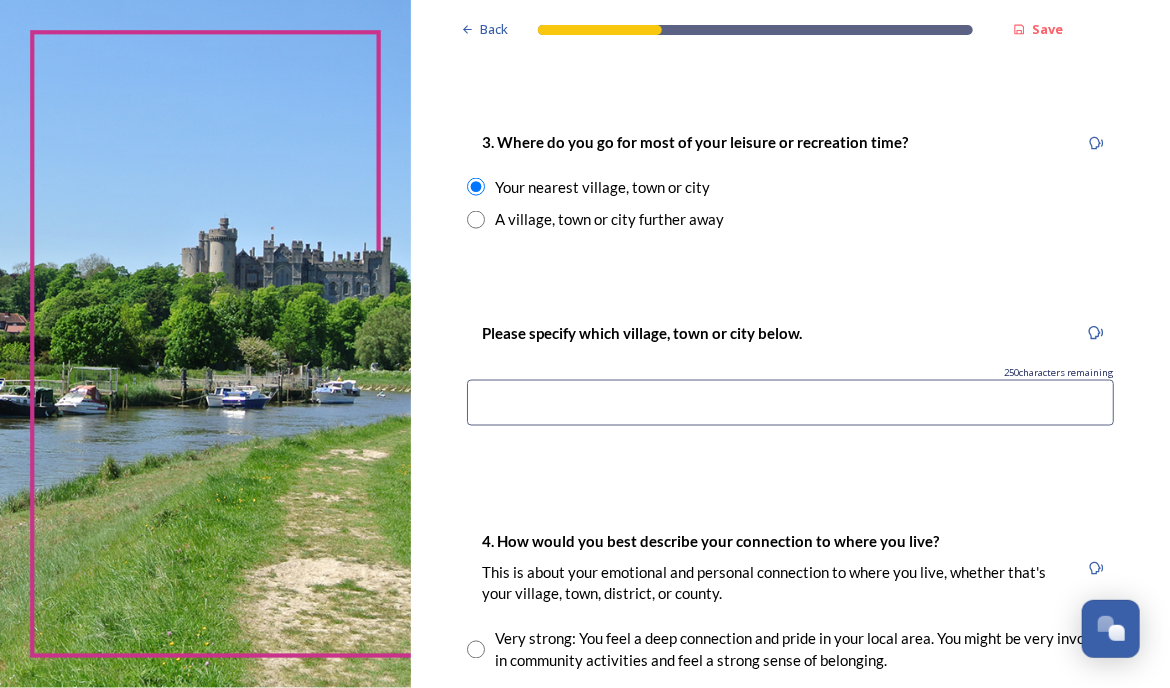 scroll, scrollTop: 1016, scrollLeft: 0, axis: vertical 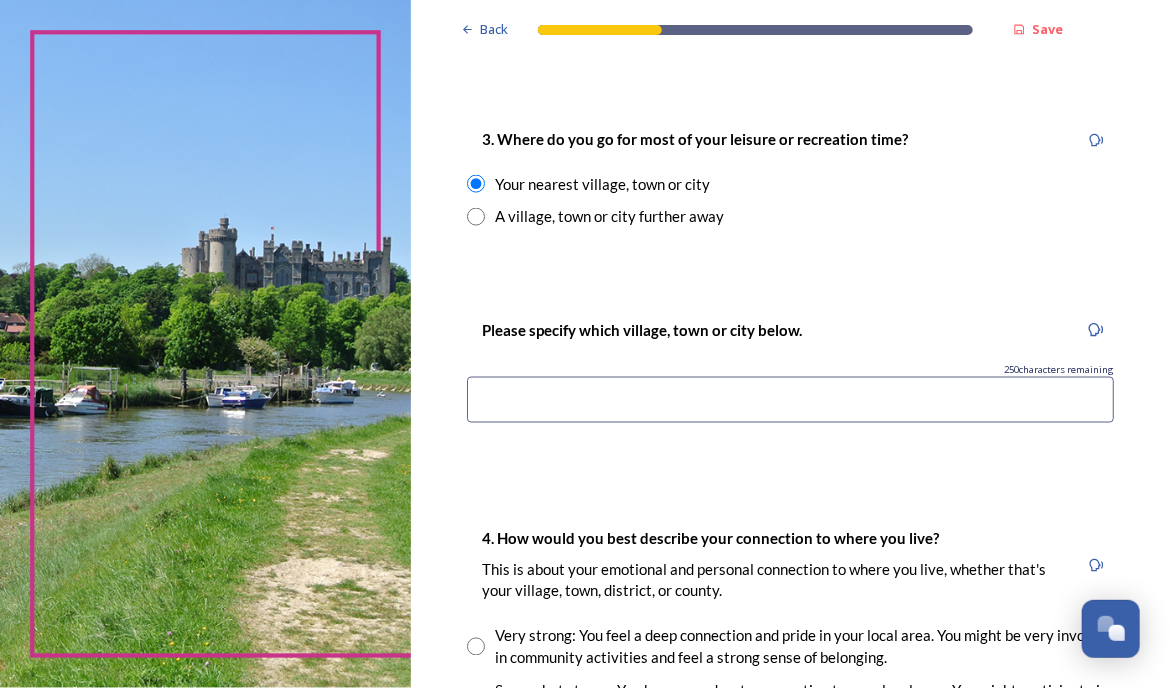 click at bounding box center [790, 400] 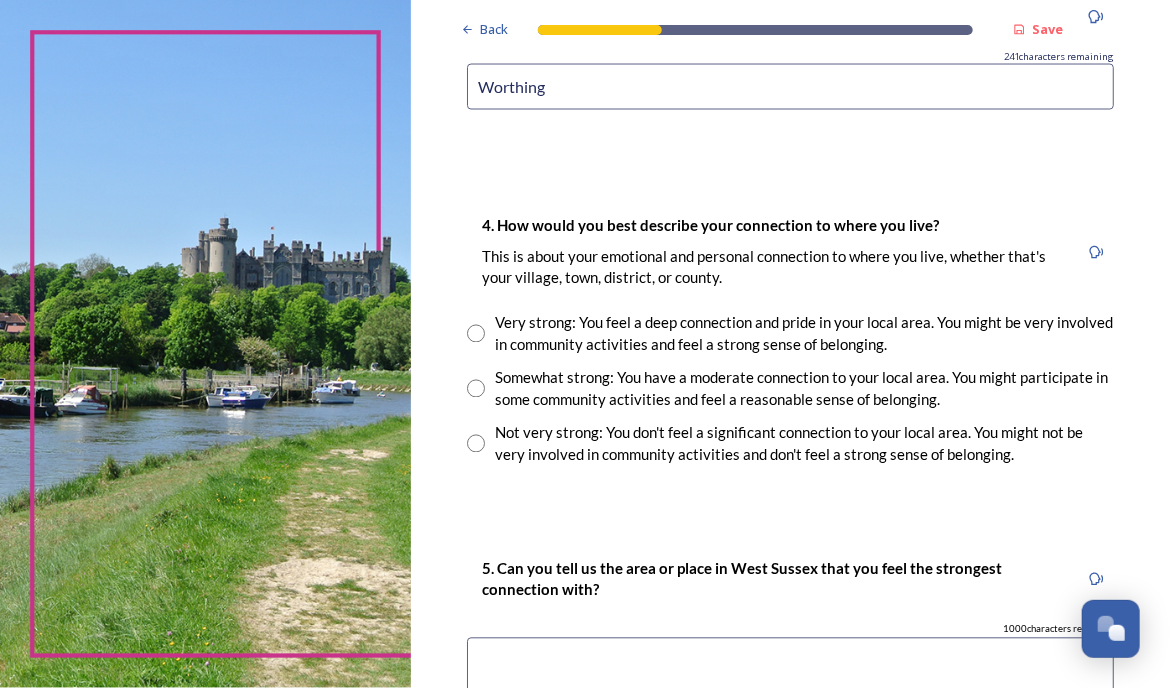 scroll, scrollTop: 1331, scrollLeft: 0, axis: vertical 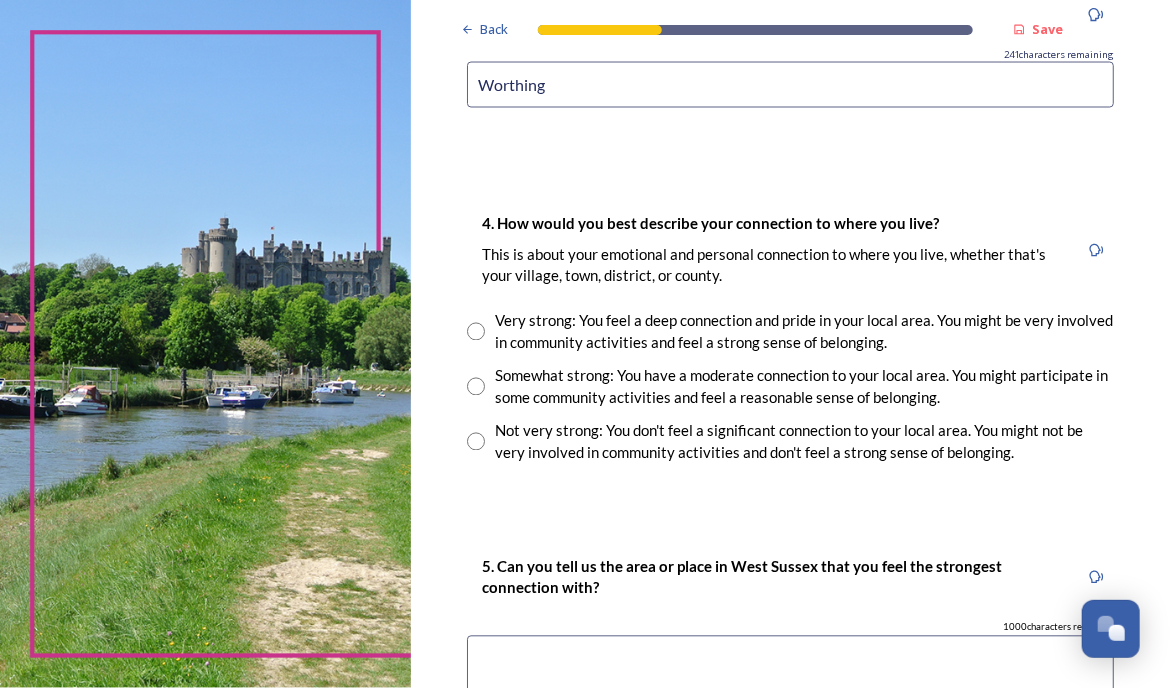 type on "Worthing" 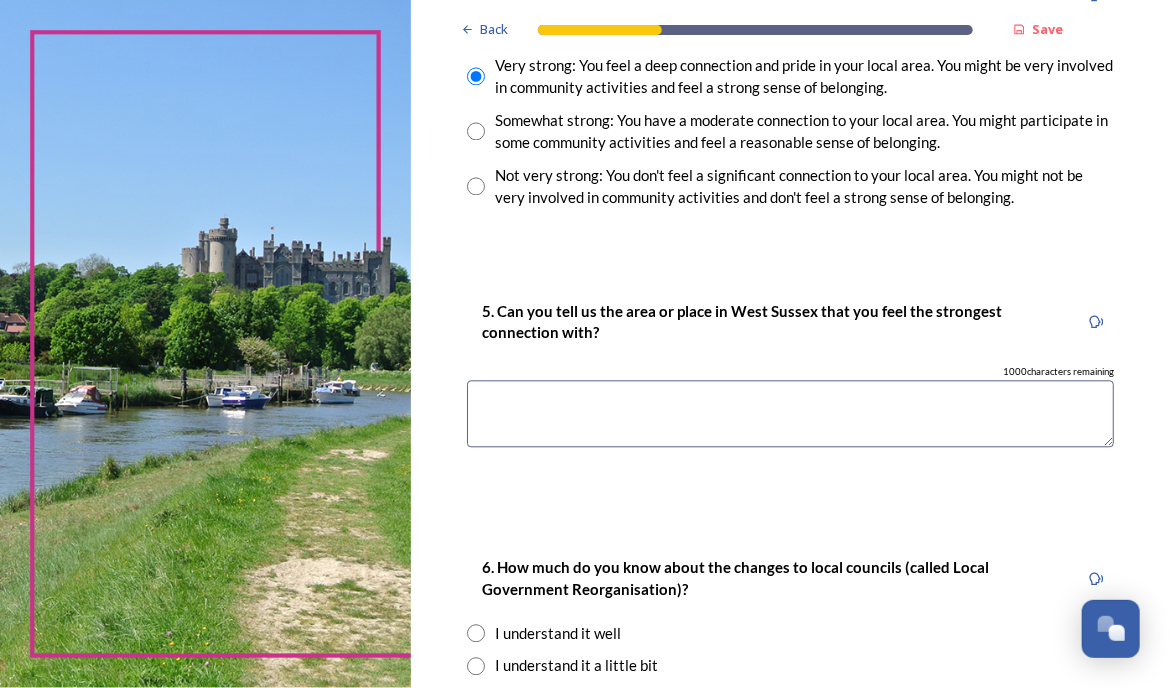 scroll, scrollTop: 1594, scrollLeft: 0, axis: vertical 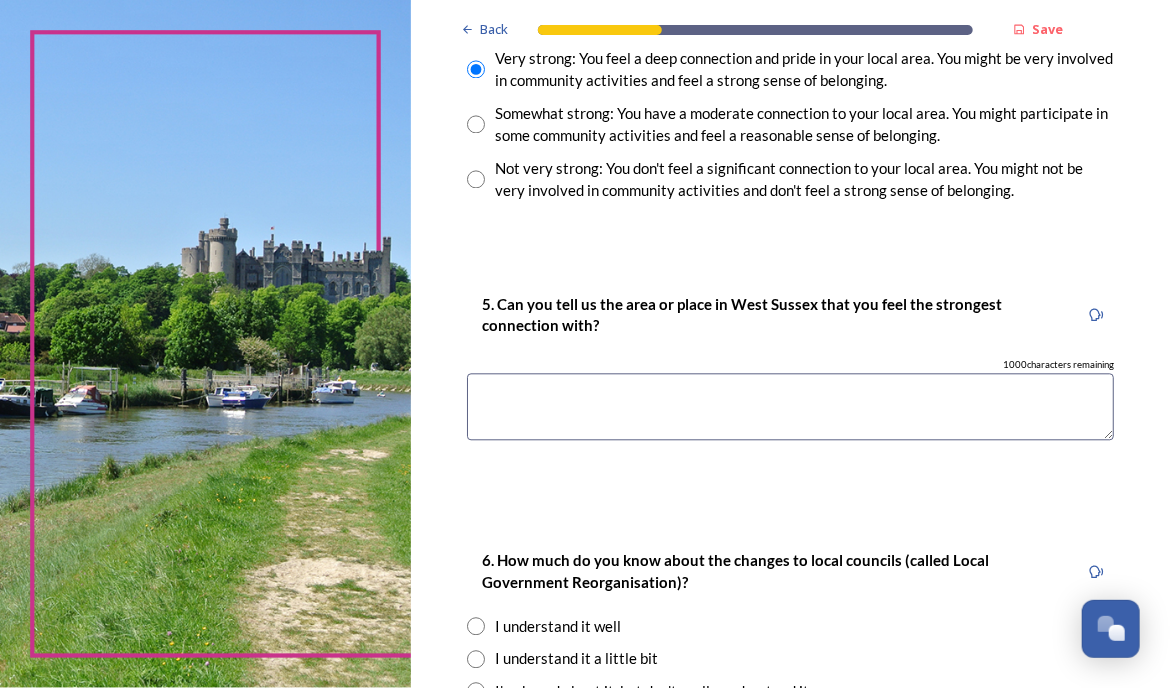 click at bounding box center (790, 406) 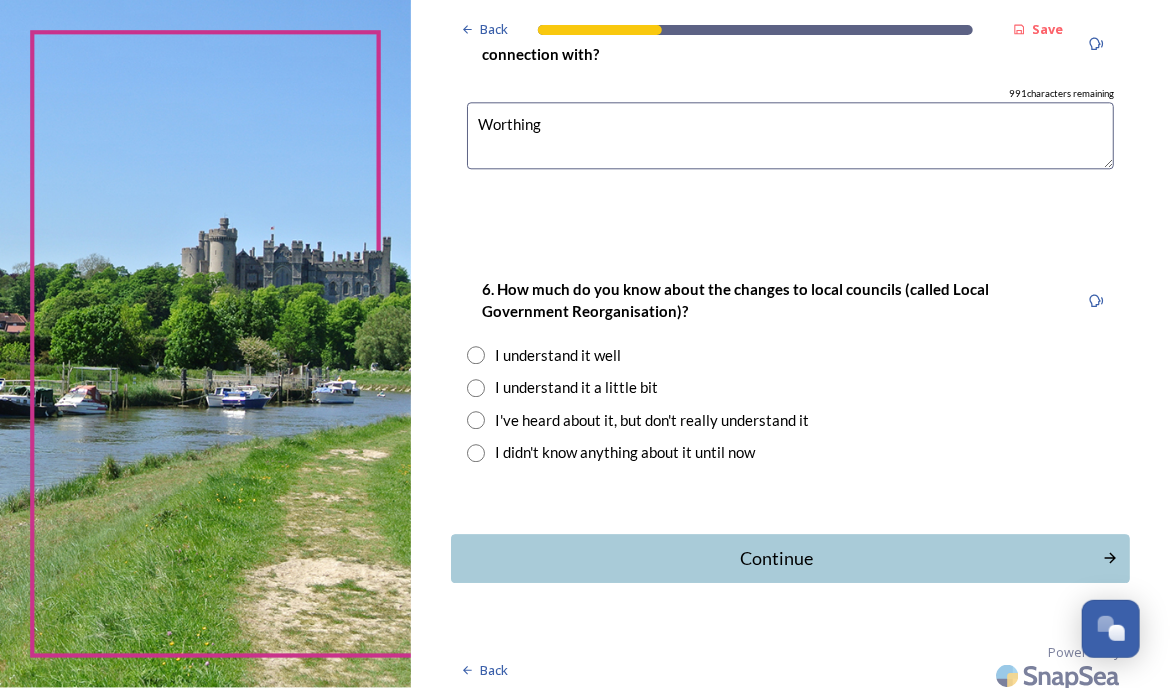 scroll, scrollTop: 1875, scrollLeft: 0, axis: vertical 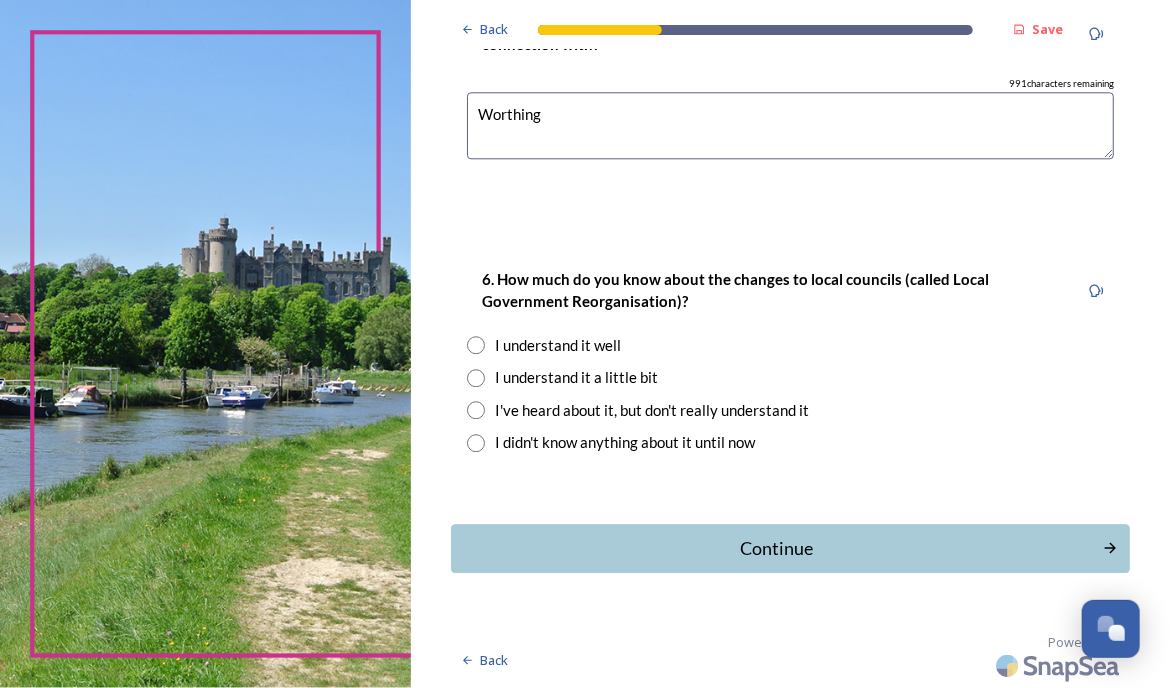 type on "Worthing" 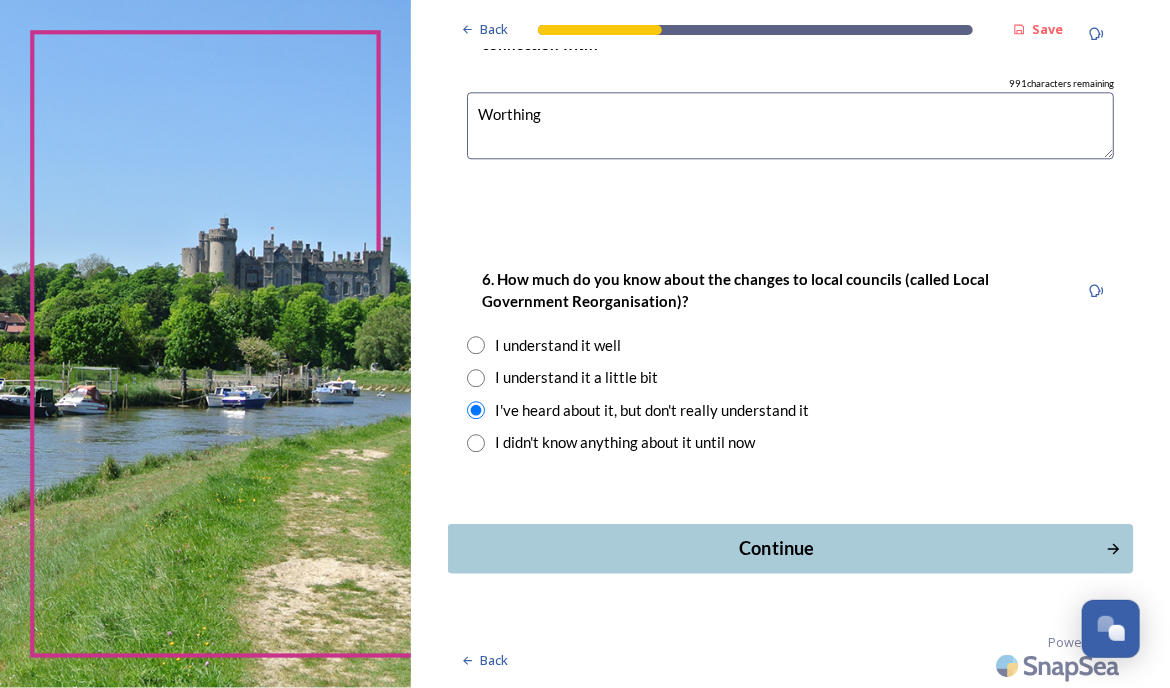 click on "Continue" at bounding box center [777, 548] 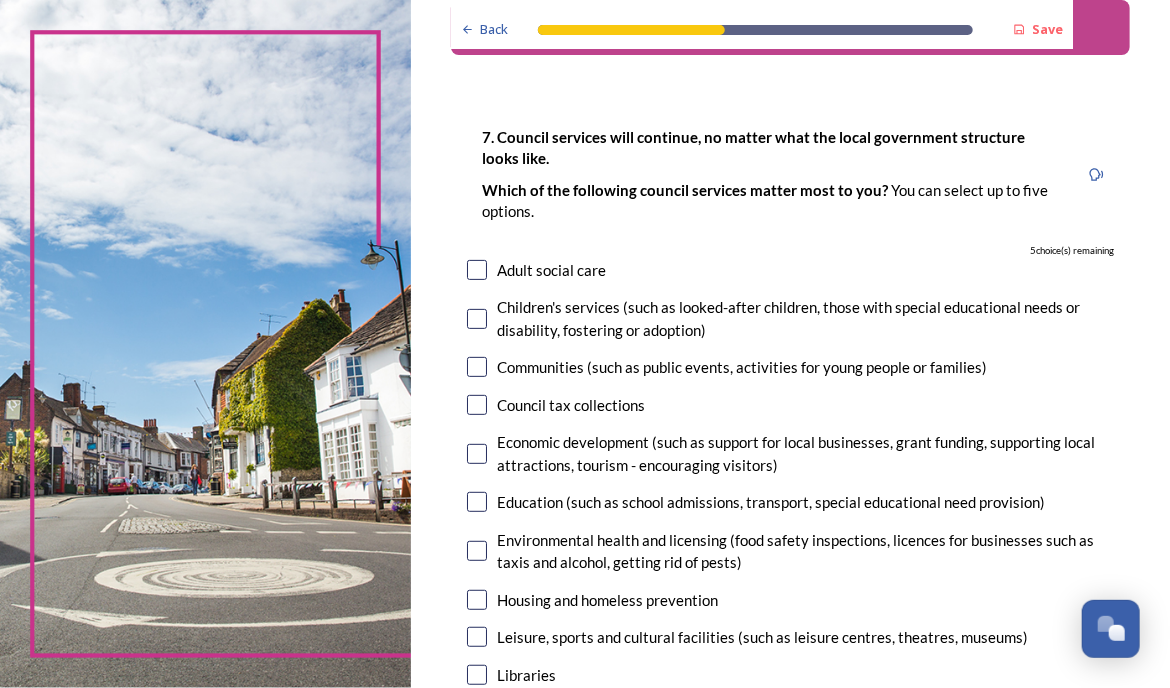 scroll, scrollTop: 71, scrollLeft: 0, axis: vertical 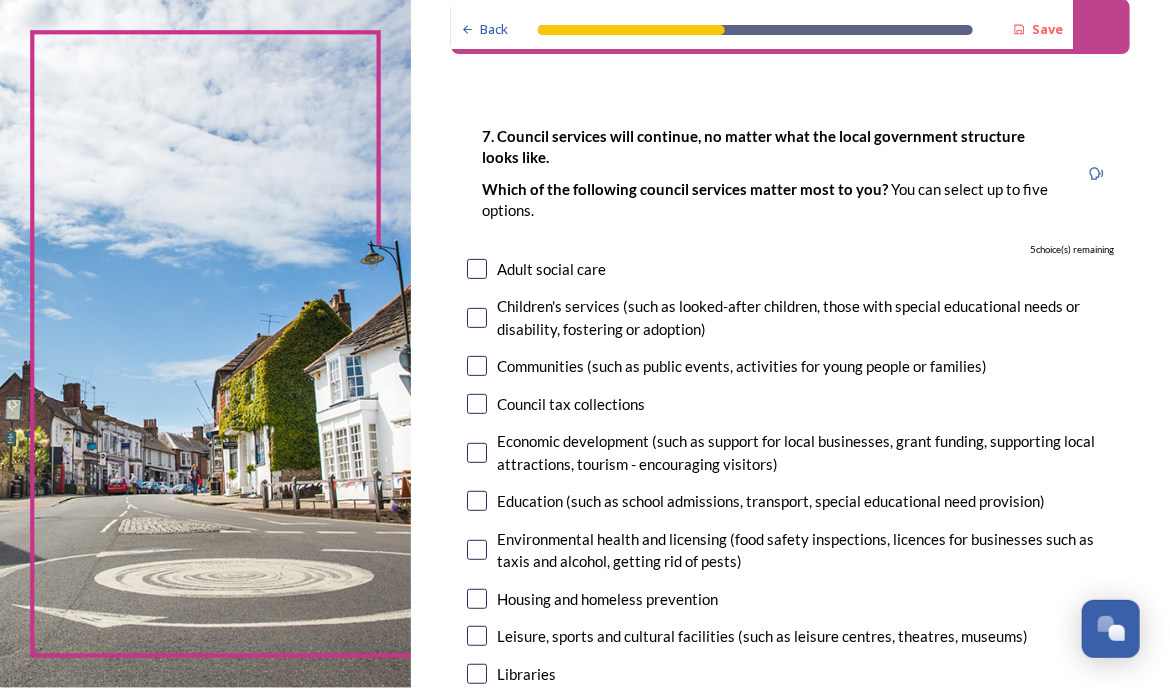 click on "Adult social care" at bounding box center [551, 269] 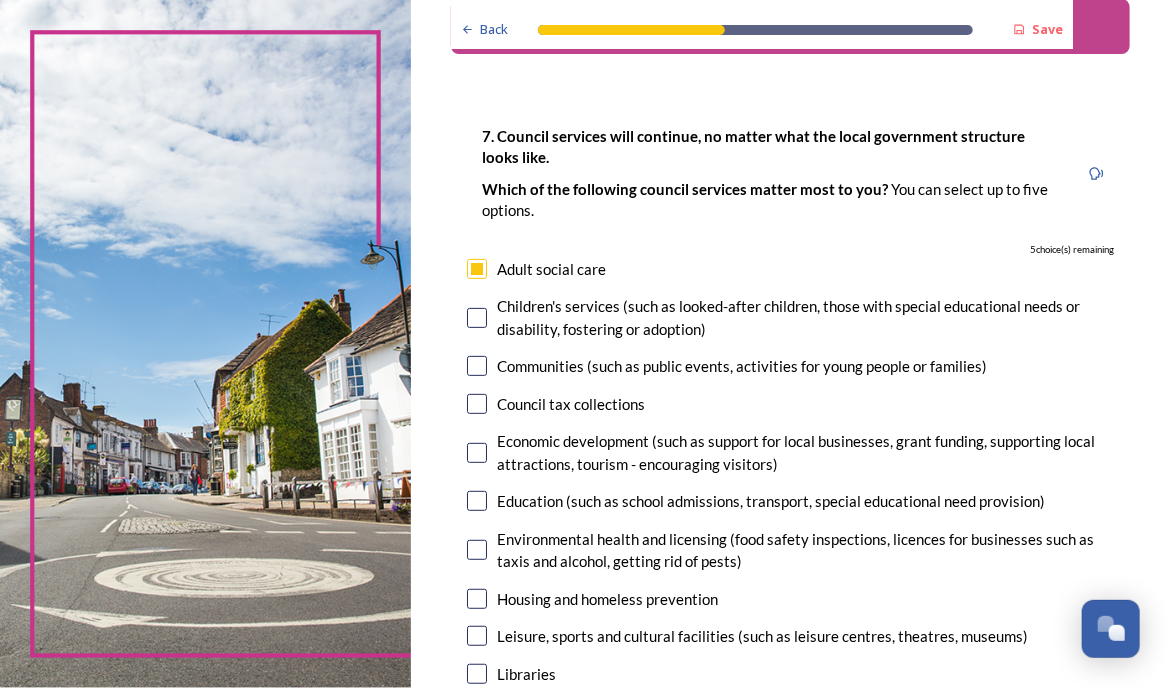 checkbox on "true" 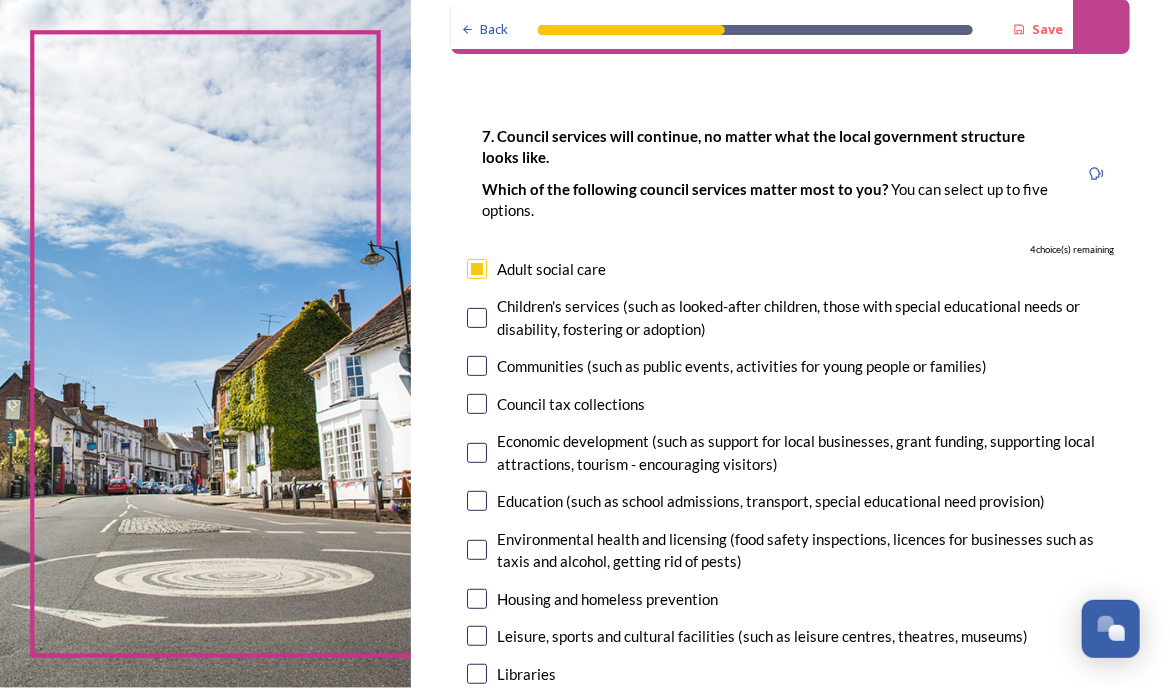 click on "Children's services (such as looked-after children, those with special educational needs or disability, fostering or adoption)" at bounding box center [805, 317] 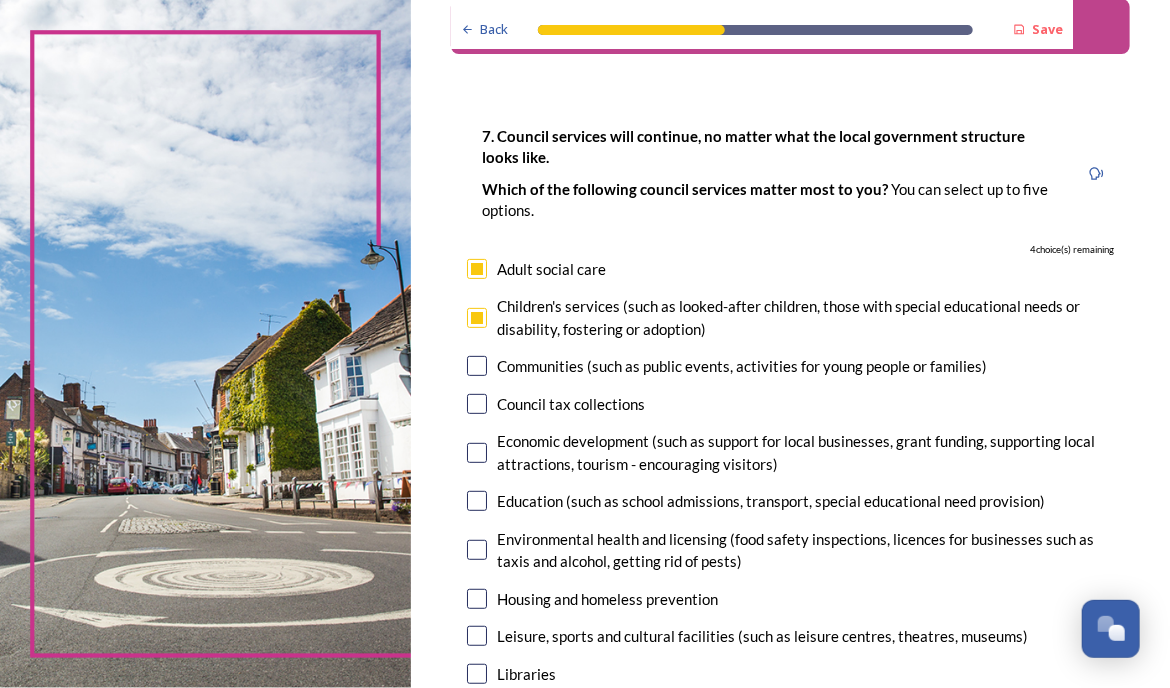 checkbox on "true" 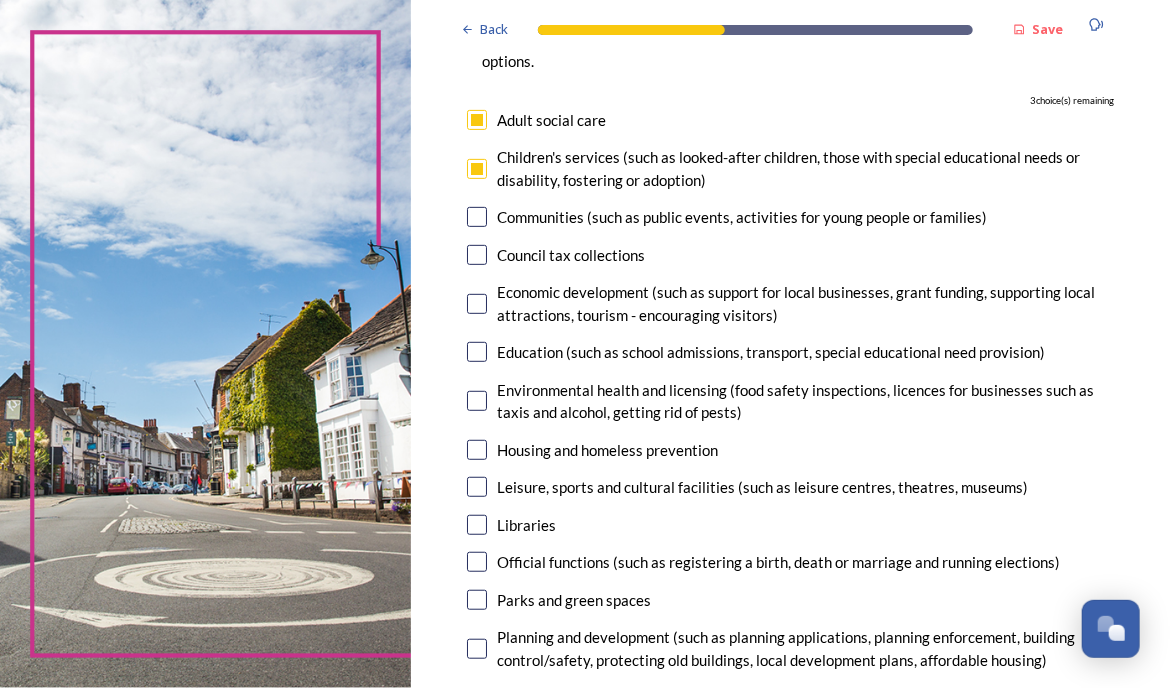 scroll, scrollTop: 225, scrollLeft: 0, axis: vertical 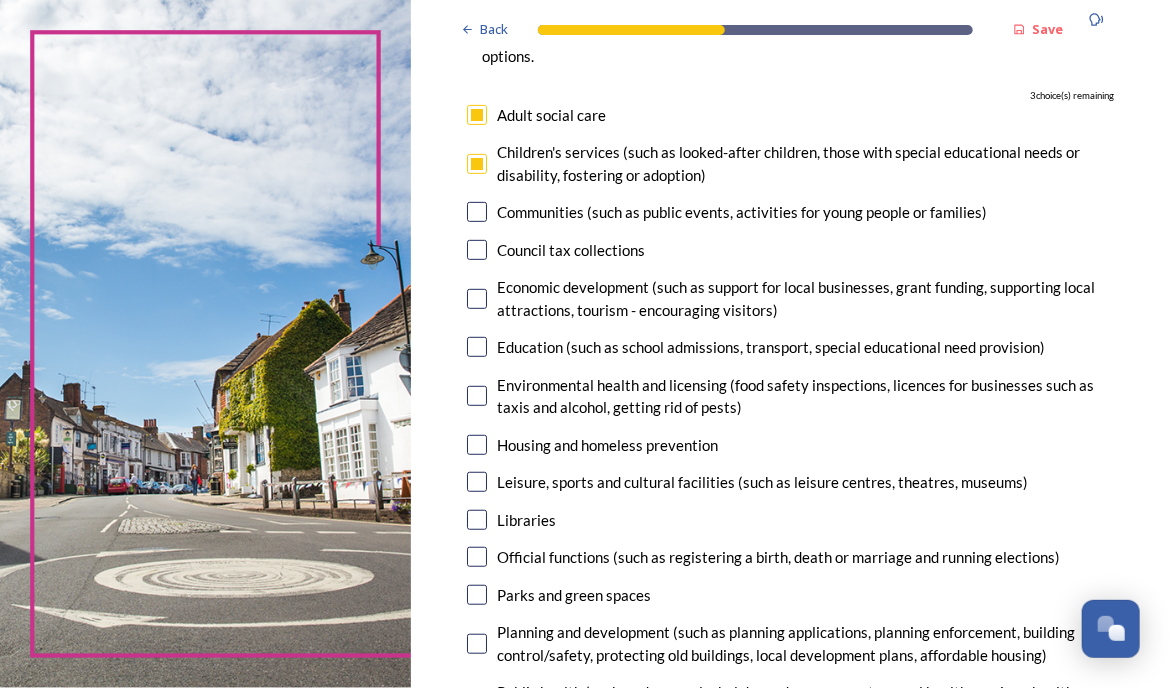 click on "Communities (such as public events, activities for young people or families)" at bounding box center [742, 212] 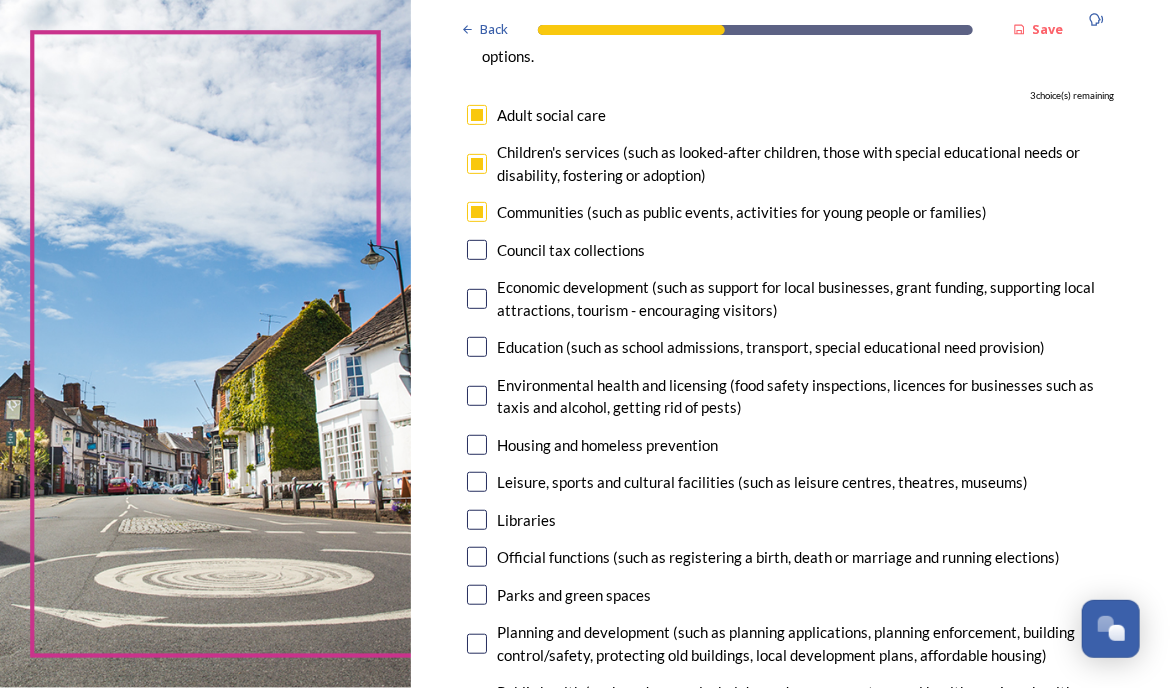 checkbox on "true" 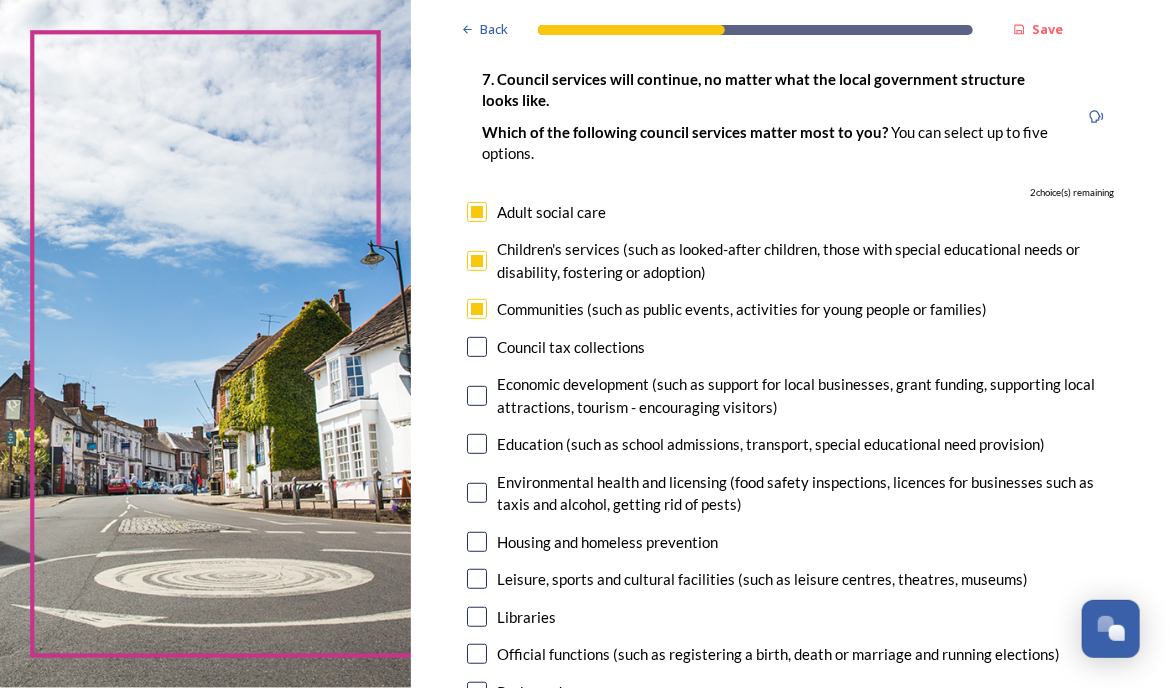scroll, scrollTop: 131, scrollLeft: 0, axis: vertical 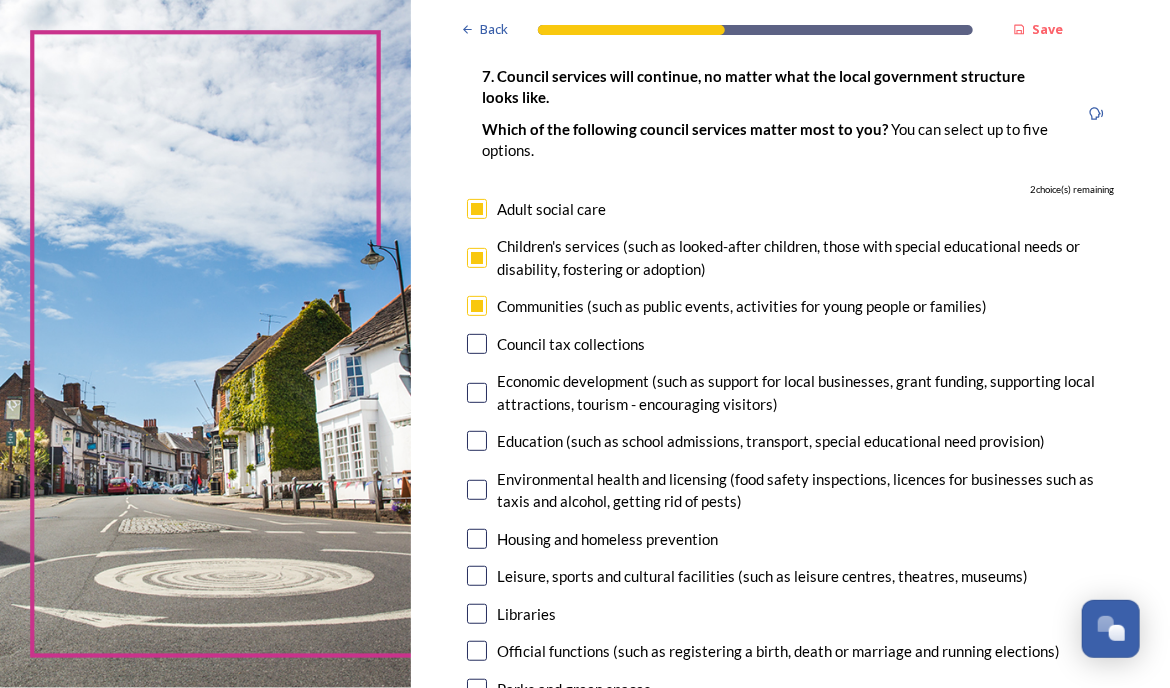 click on "Education (such as school admissions, transport, special educational need provision)" at bounding box center (771, 441) 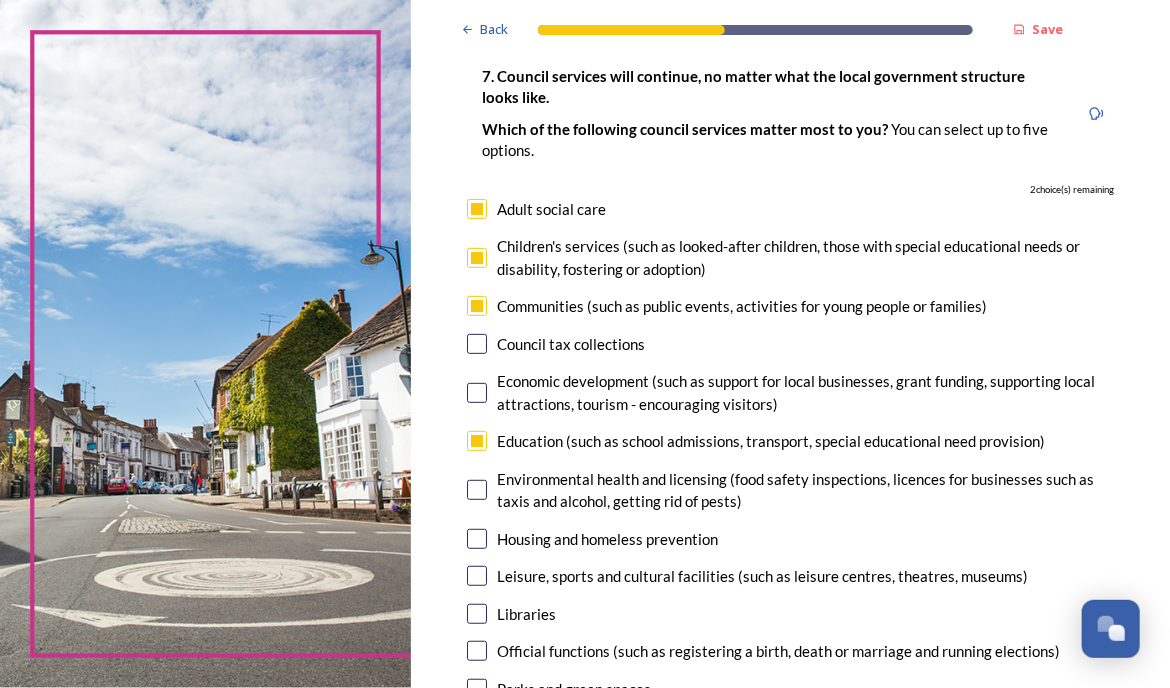 checkbox on "true" 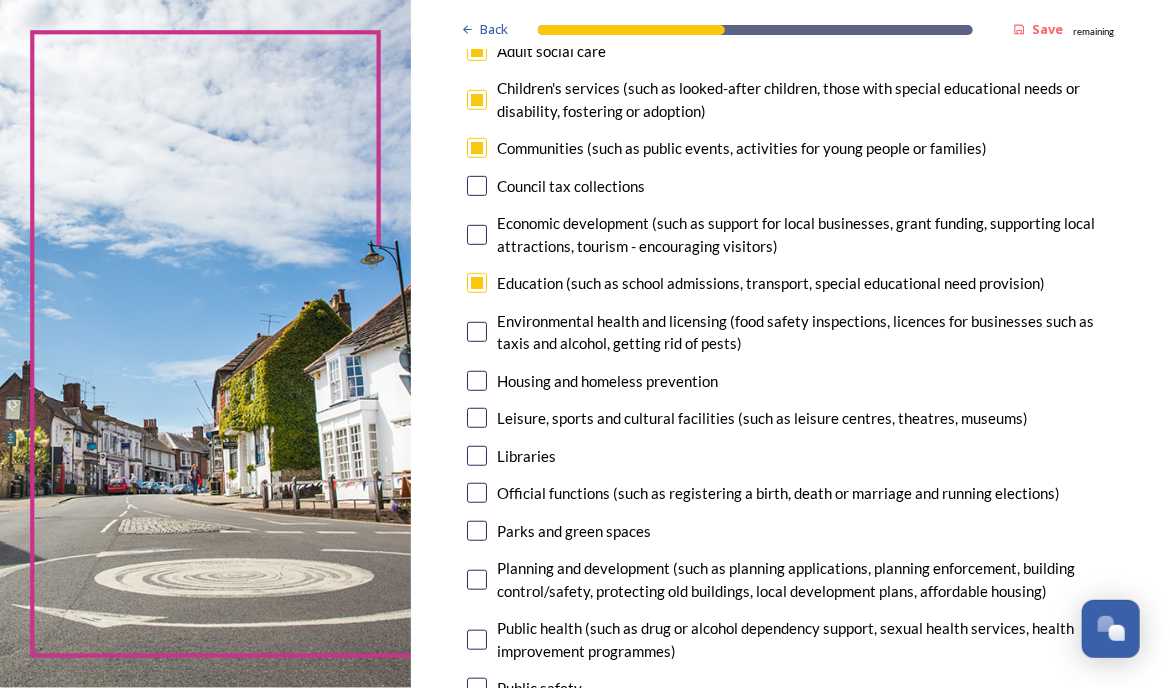 scroll, scrollTop: 294, scrollLeft: 0, axis: vertical 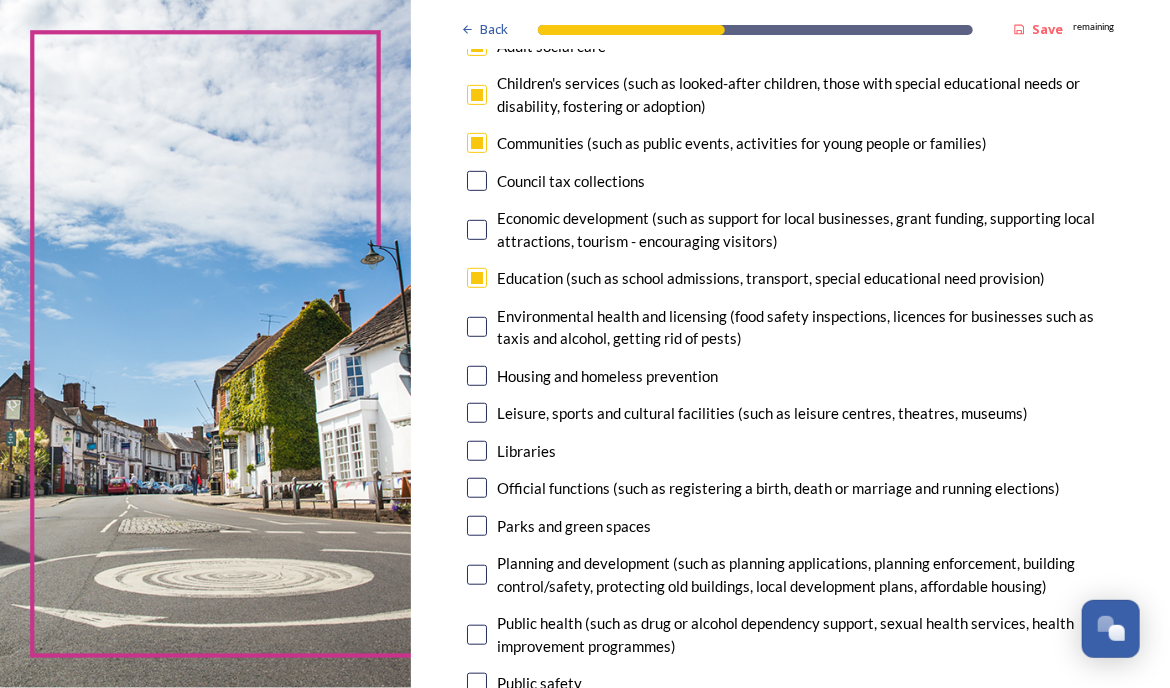 click on "Housing and homeless prevention" at bounding box center [607, 376] 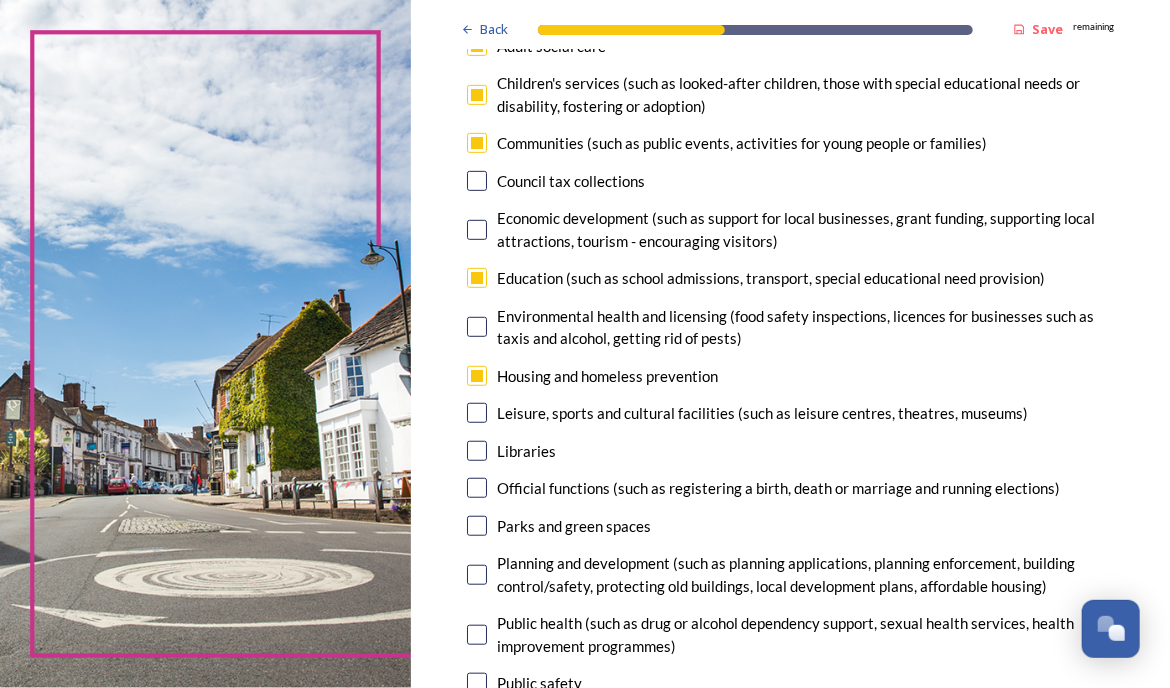 checkbox on "true" 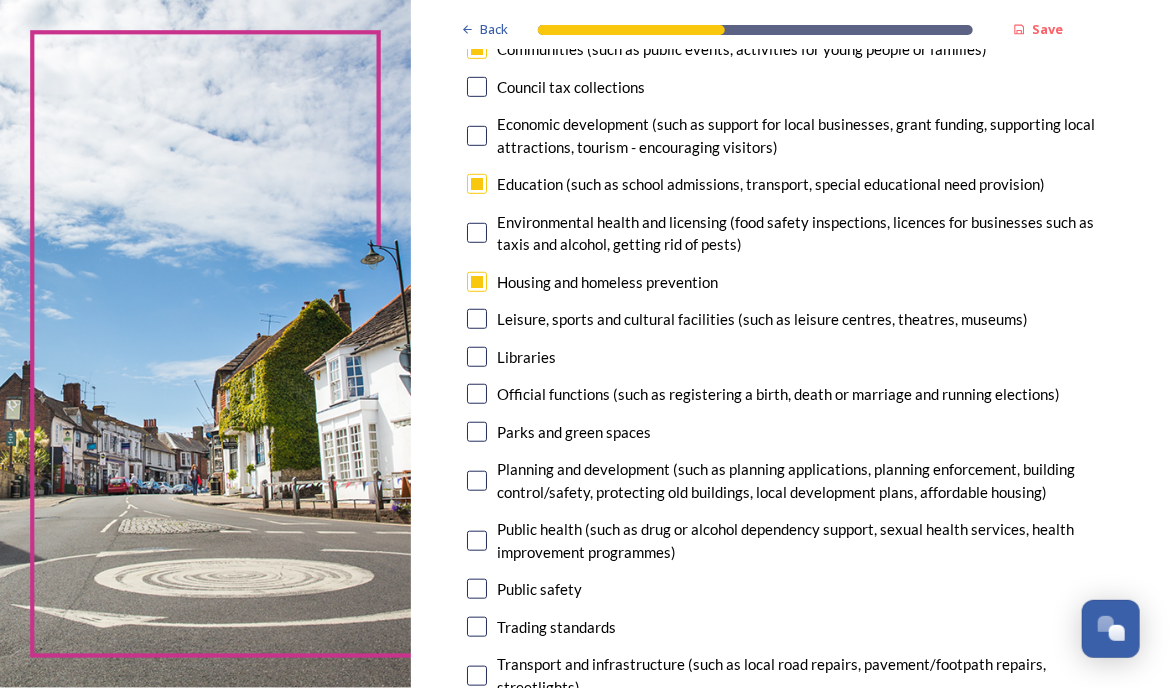 scroll, scrollTop: 392, scrollLeft: 0, axis: vertical 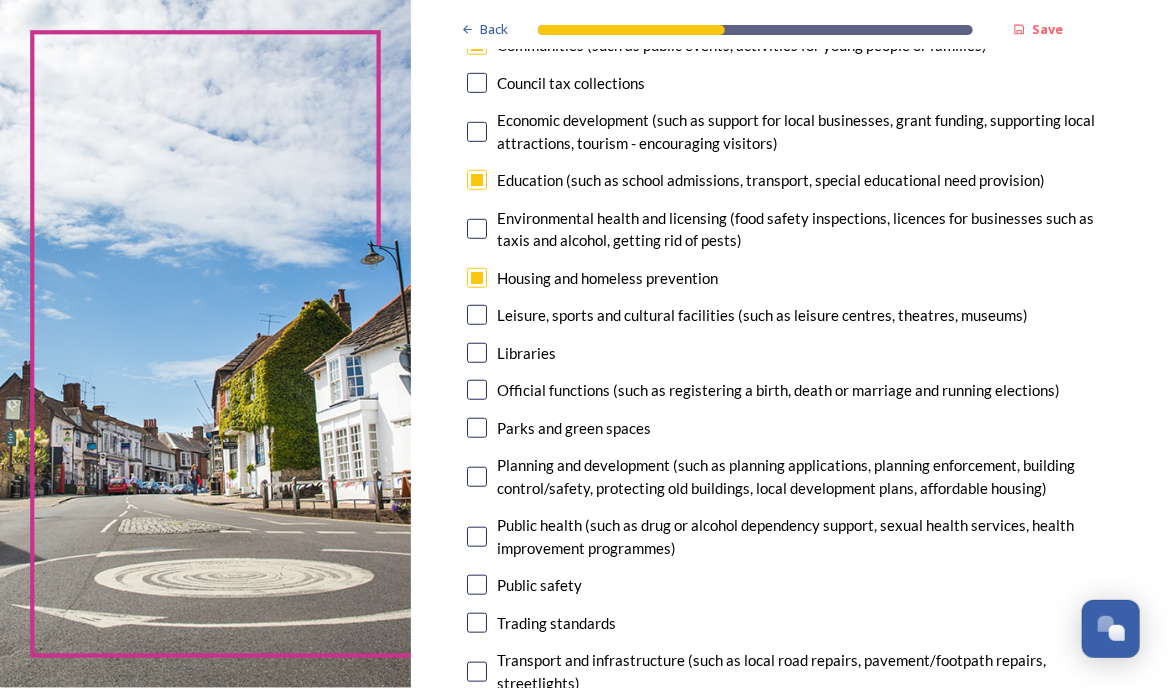 click on "Libraries" at bounding box center [790, 353] 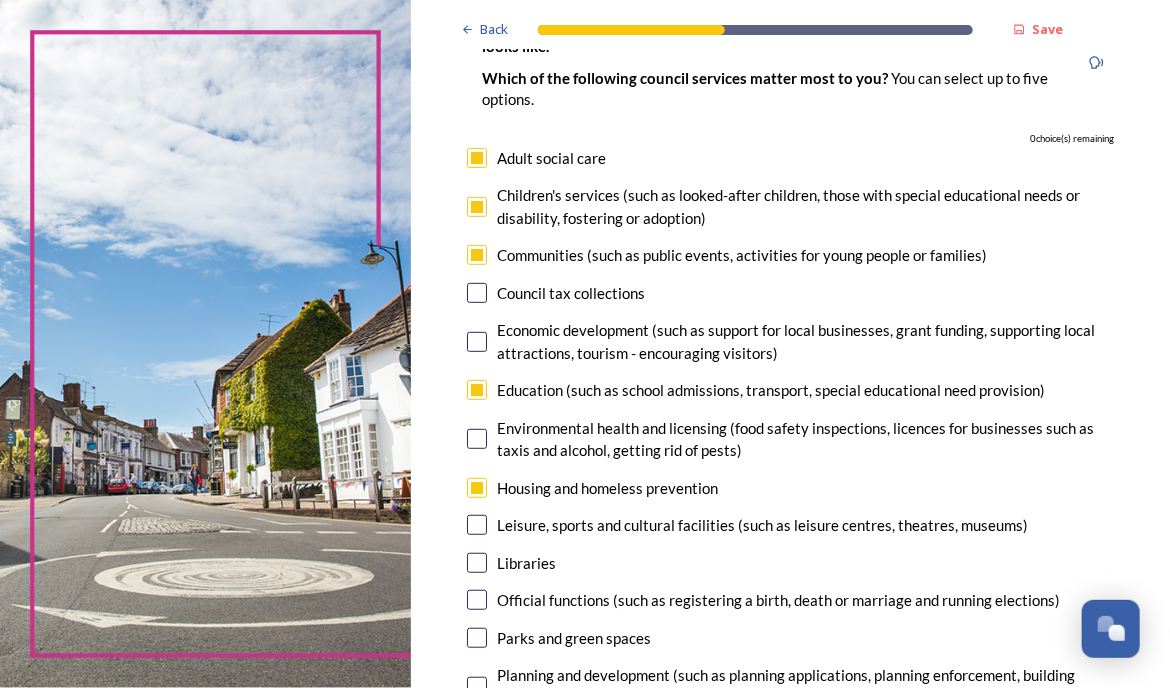 scroll, scrollTop: 179, scrollLeft: 0, axis: vertical 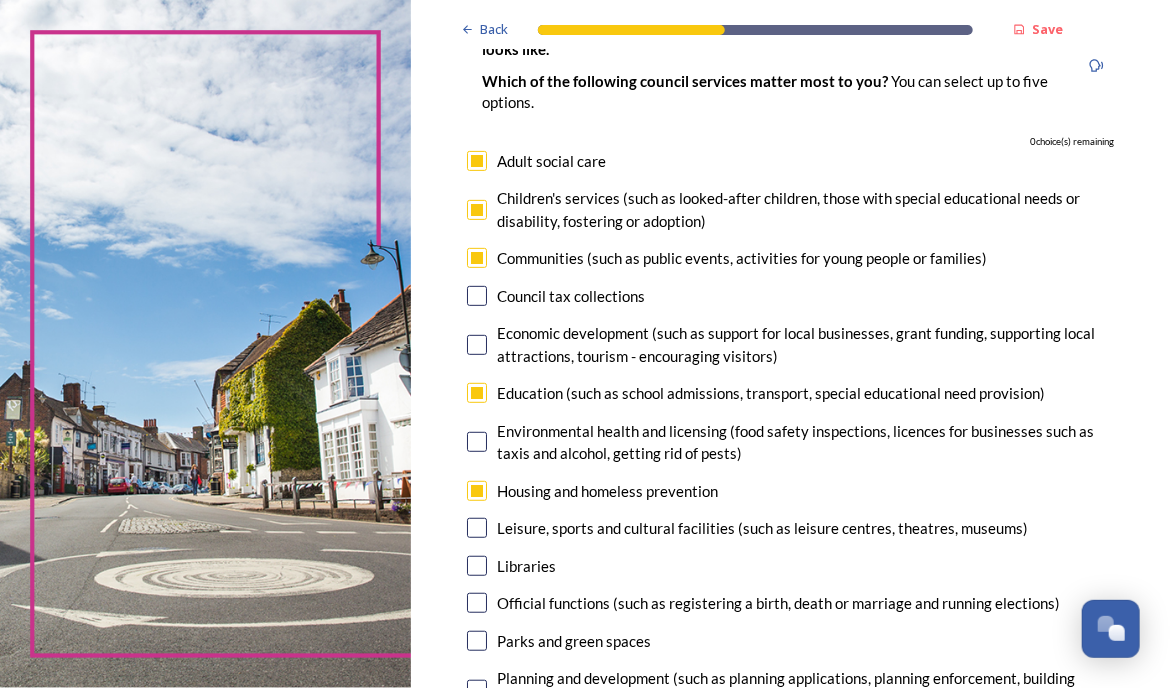 click at bounding box center [477, 161] 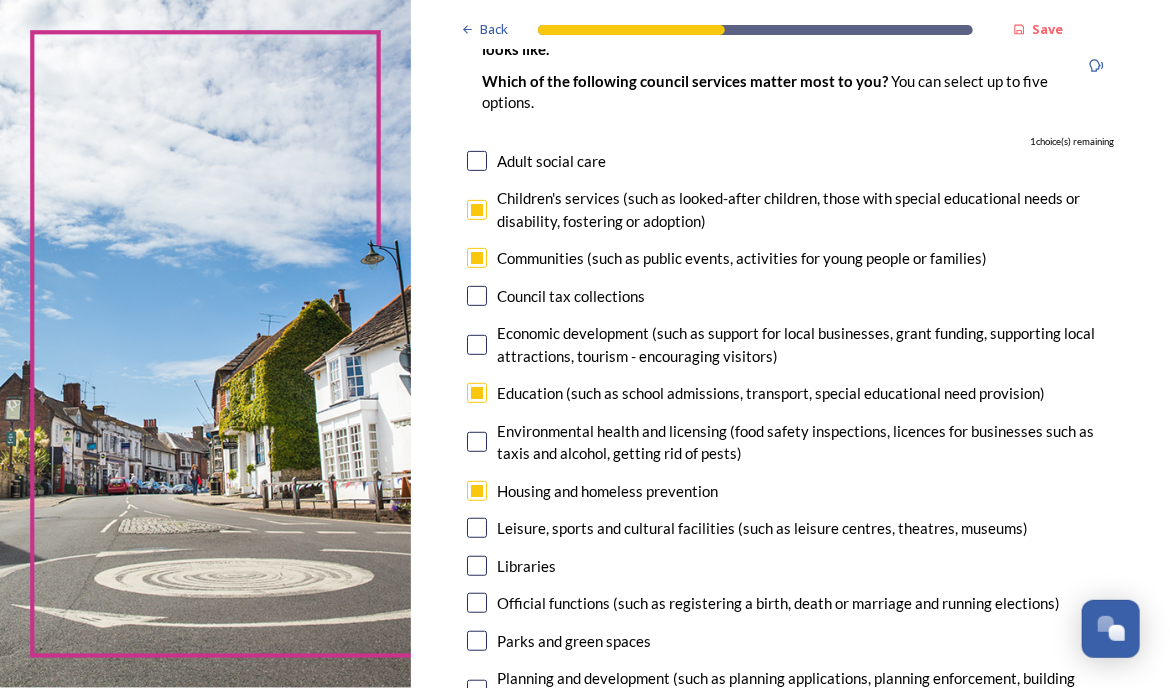 click at bounding box center (477, 161) 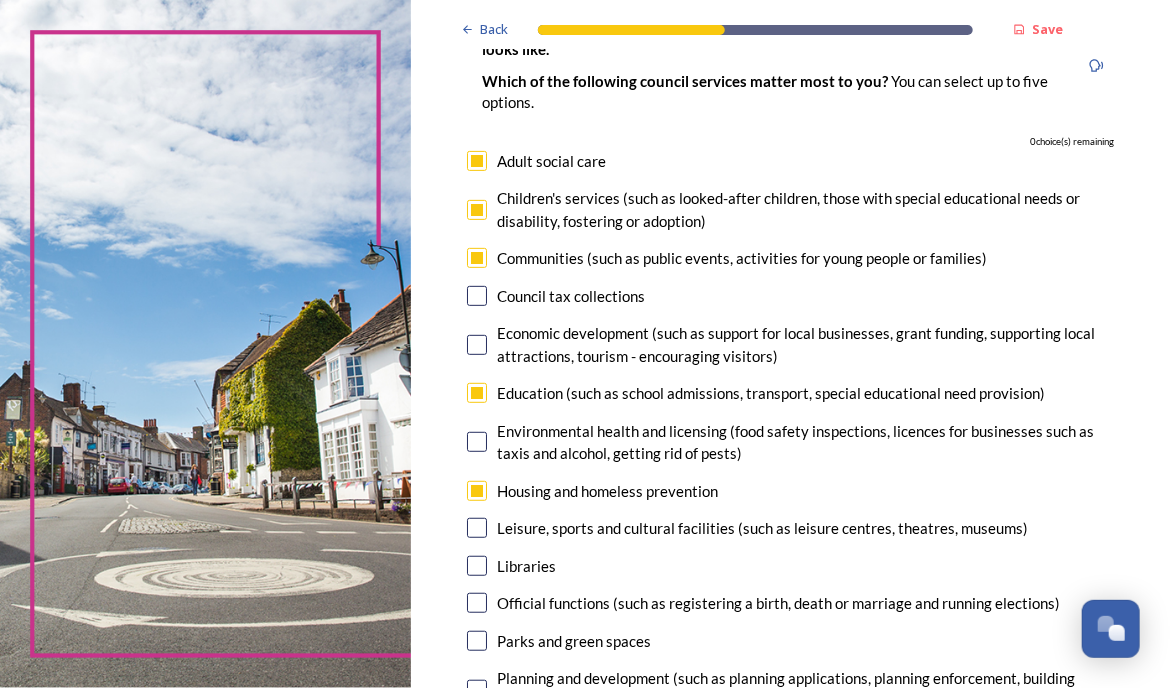 click at bounding box center (477, 258) 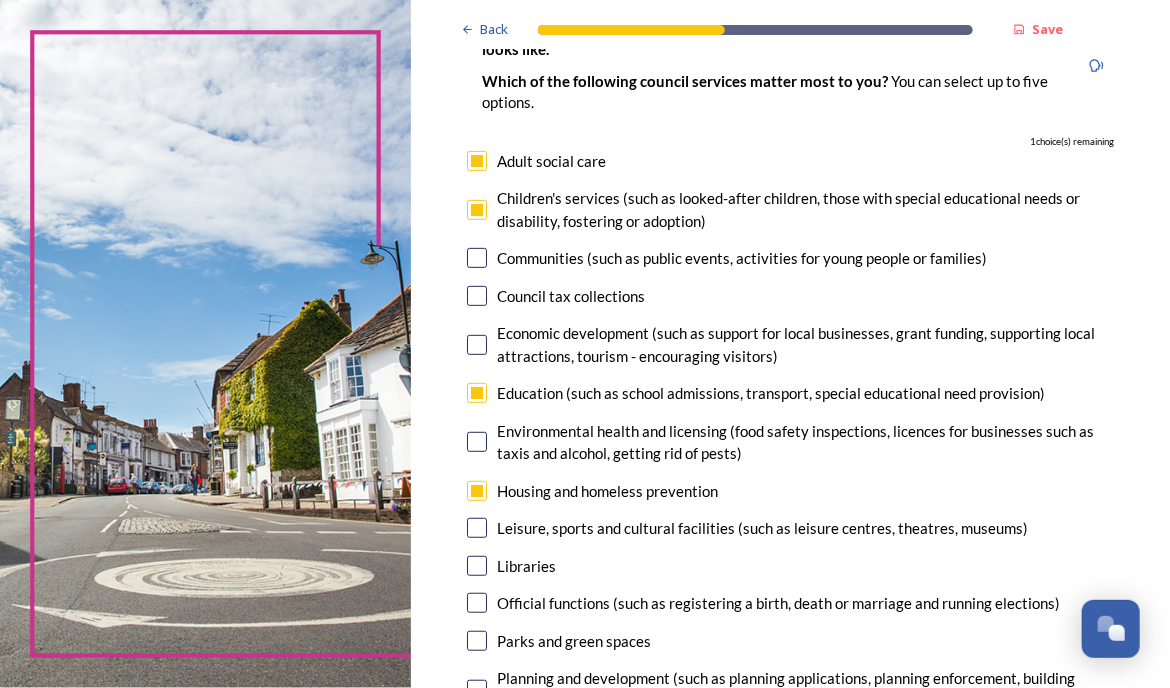 click at bounding box center [477, 258] 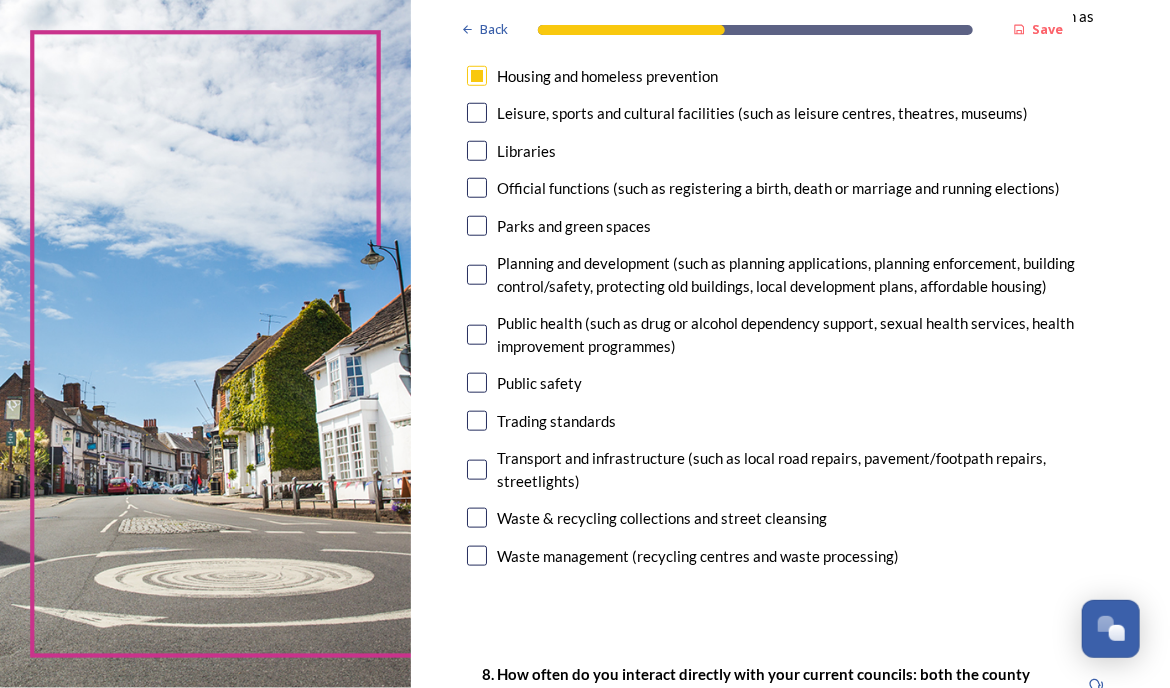 scroll, scrollTop: 597, scrollLeft: 0, axis: vertical 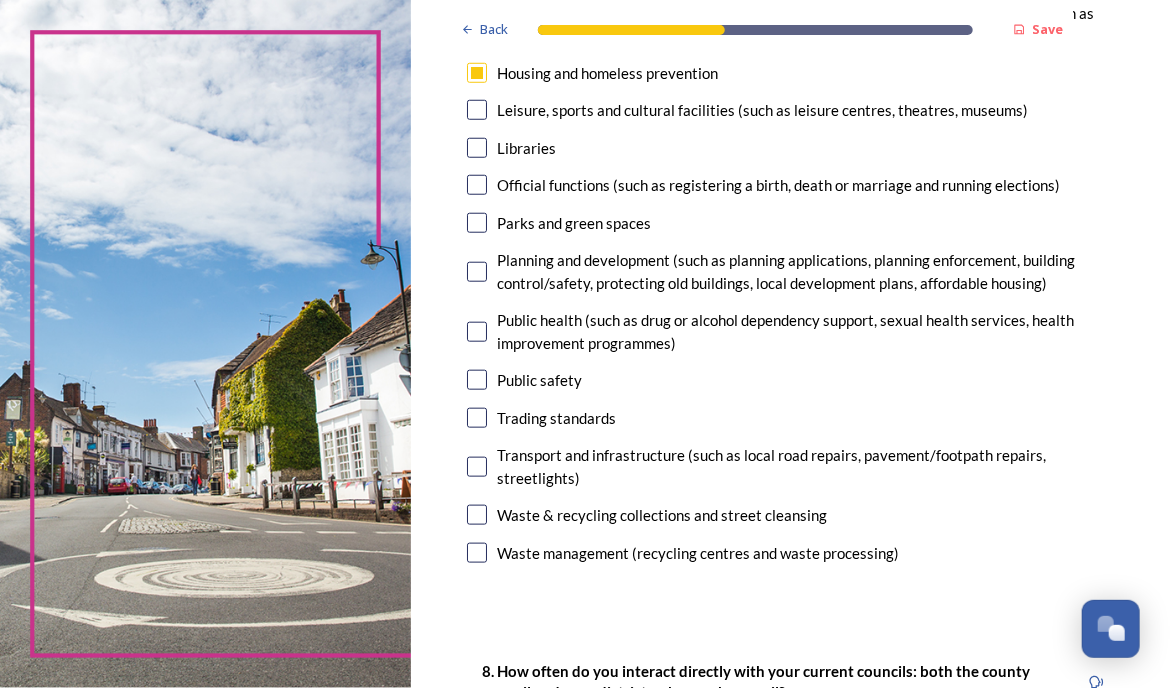 click at bounding box center [477, 380] 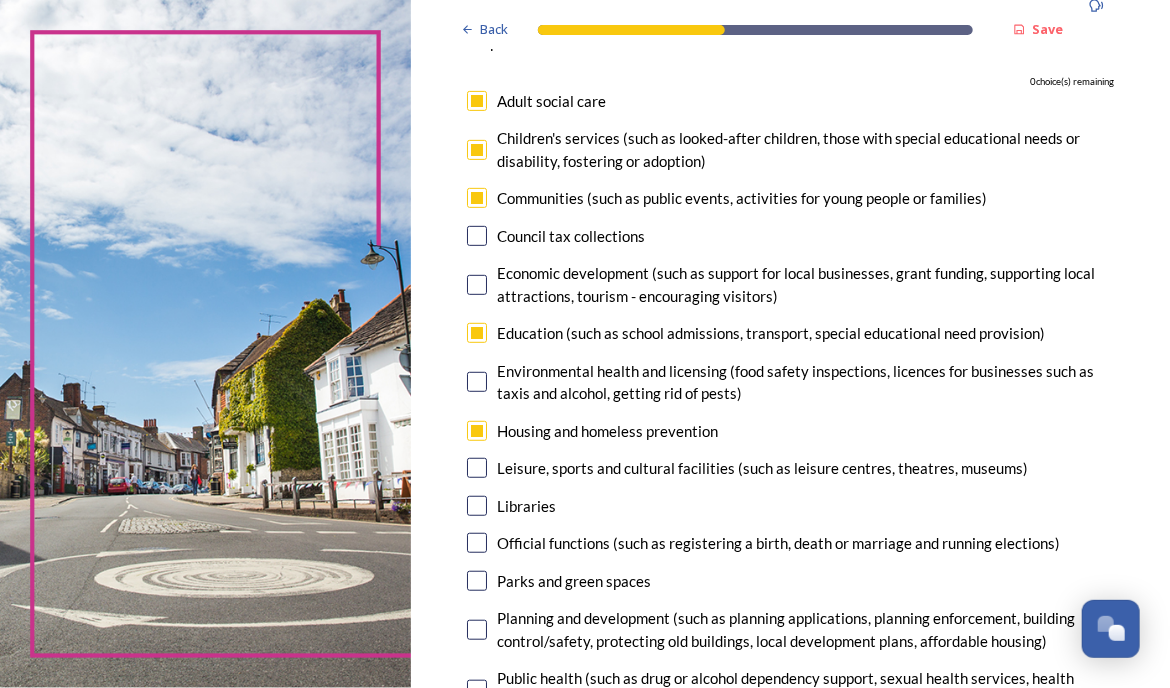 scroll, scrollTop: 227, scrollLeft: 0, axis: vertical 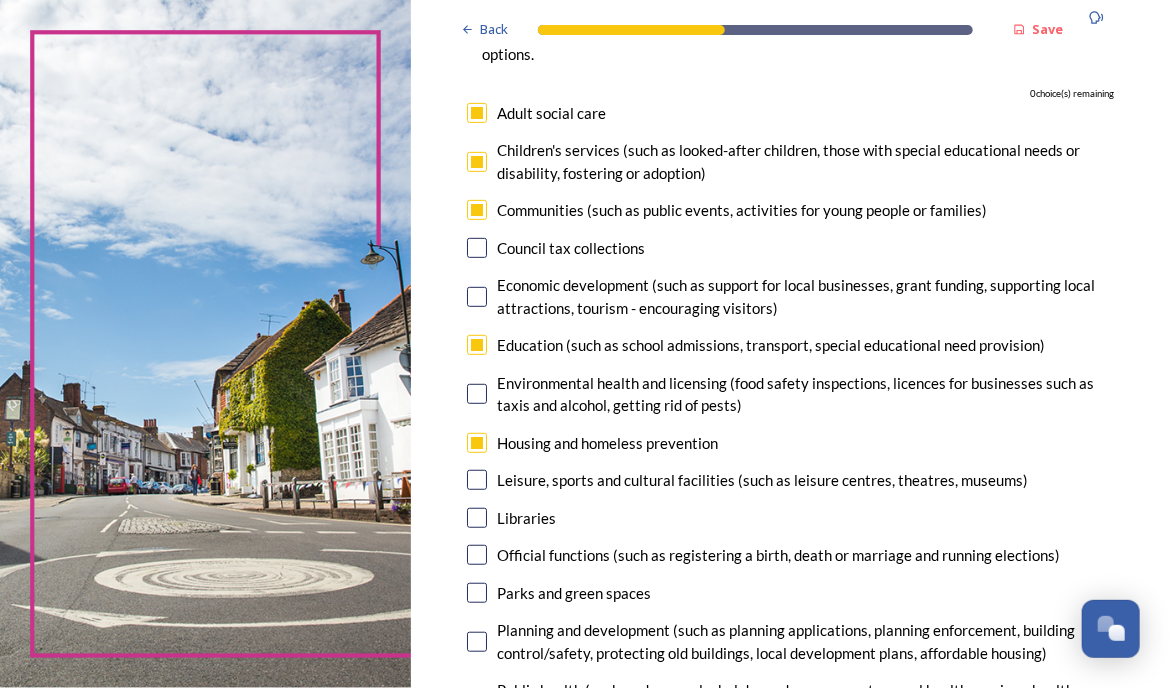click at bounding box center [477, 210] 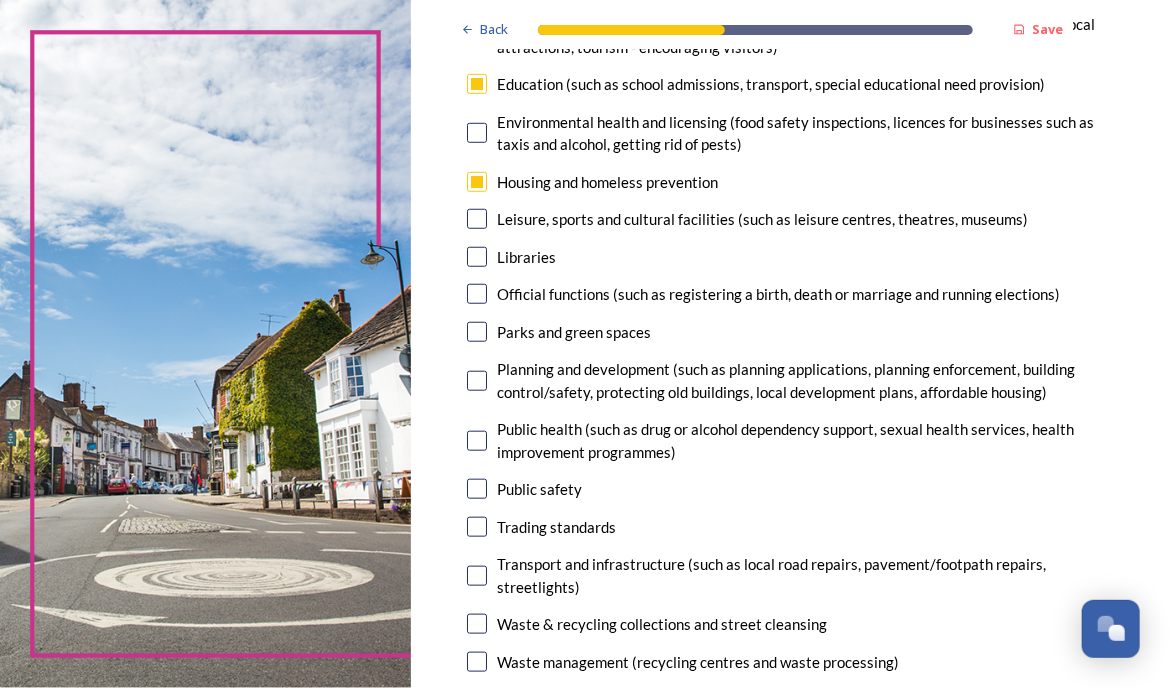 scroll, scrollTop: 500, scrollLeft: 0, axis: vertical 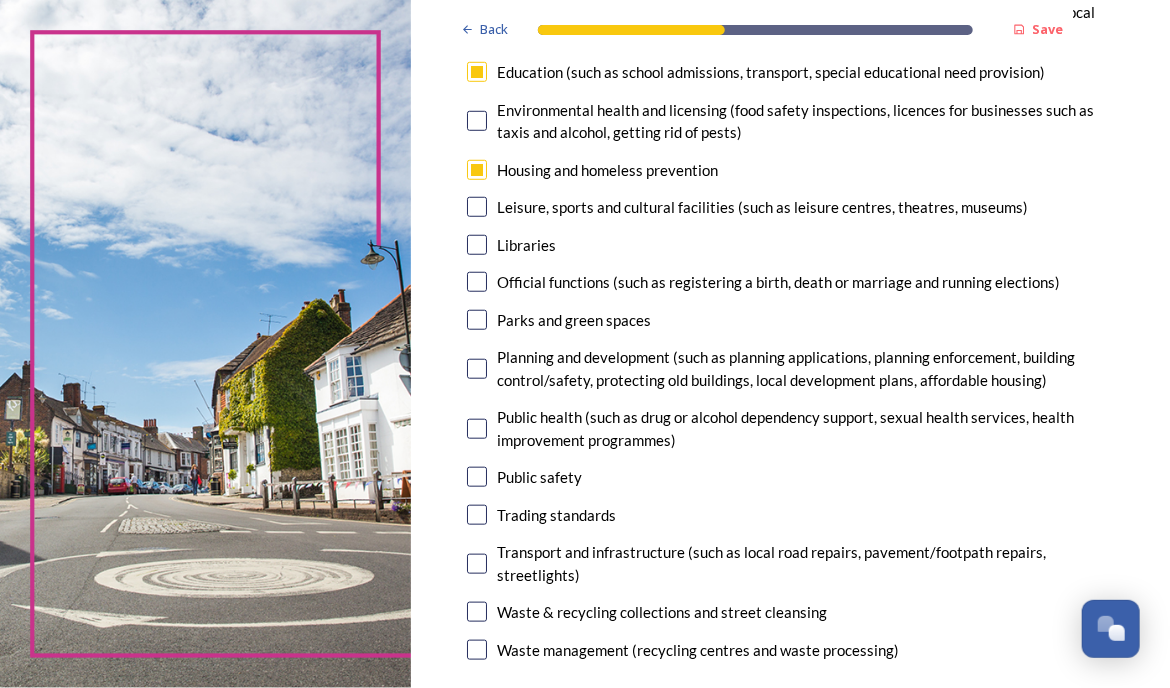 click at bounding box center [477, 477] 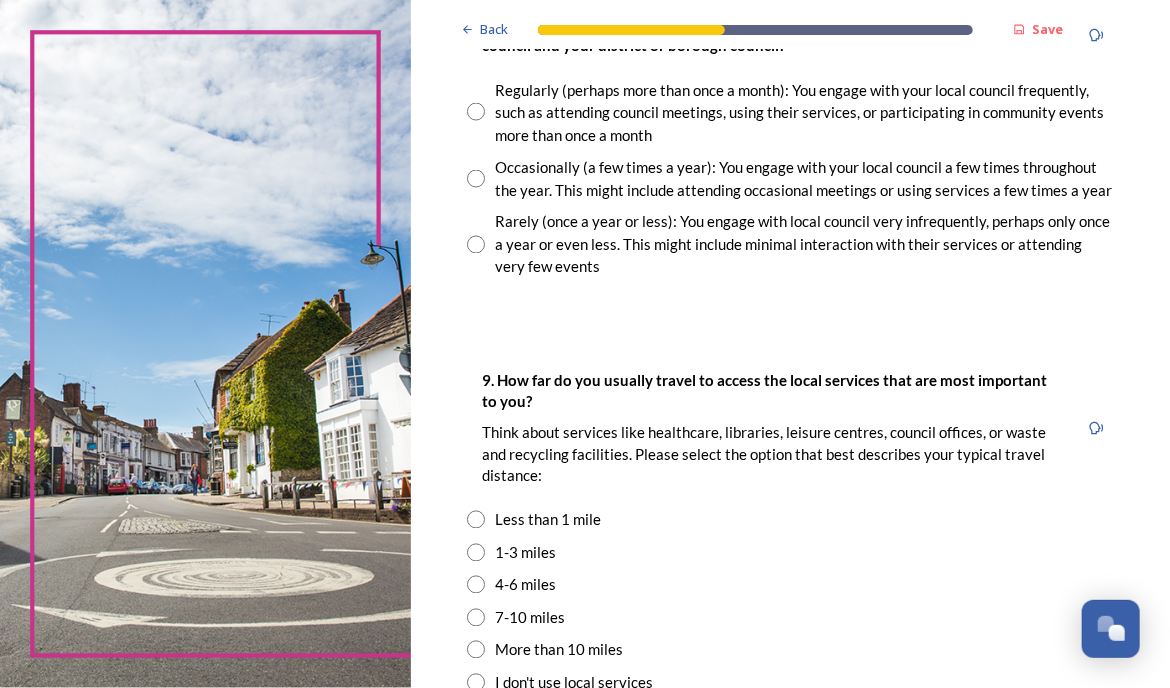 scroll, scrollTop: 1245, scrollLeft: 0, axis: vertical 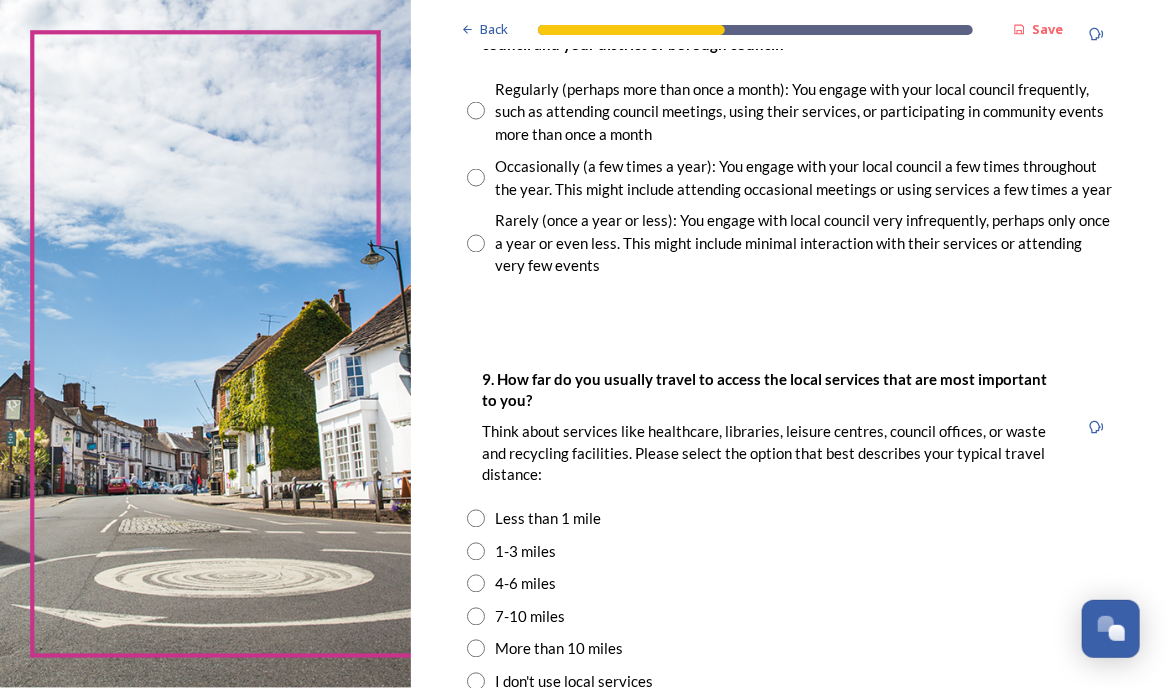 click at bounding box center [476, 244] 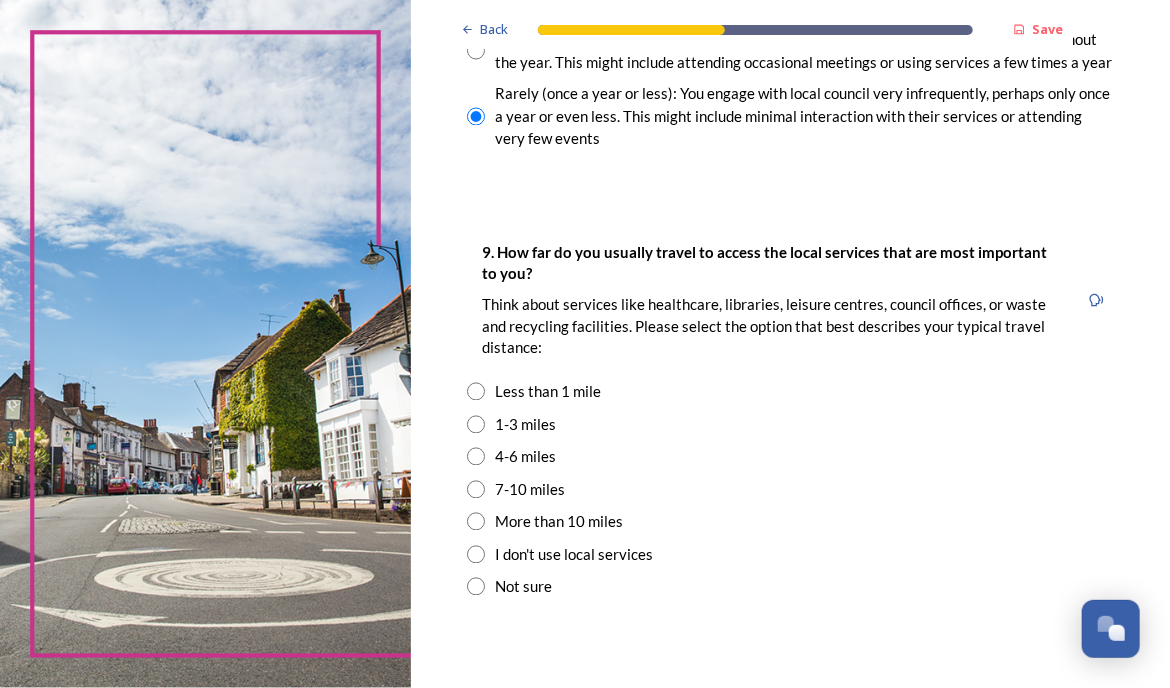 scroll, scrollTop: 1373, scrollLeft: 0, axis: vertical 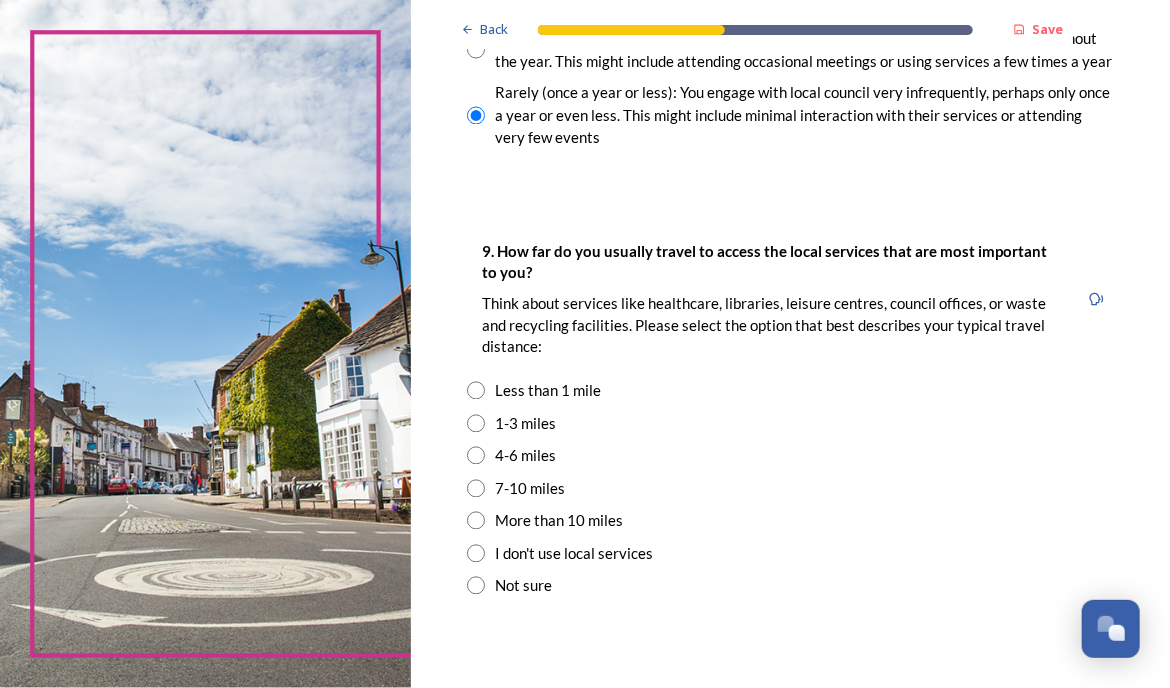click at bounding box center (476, 456) 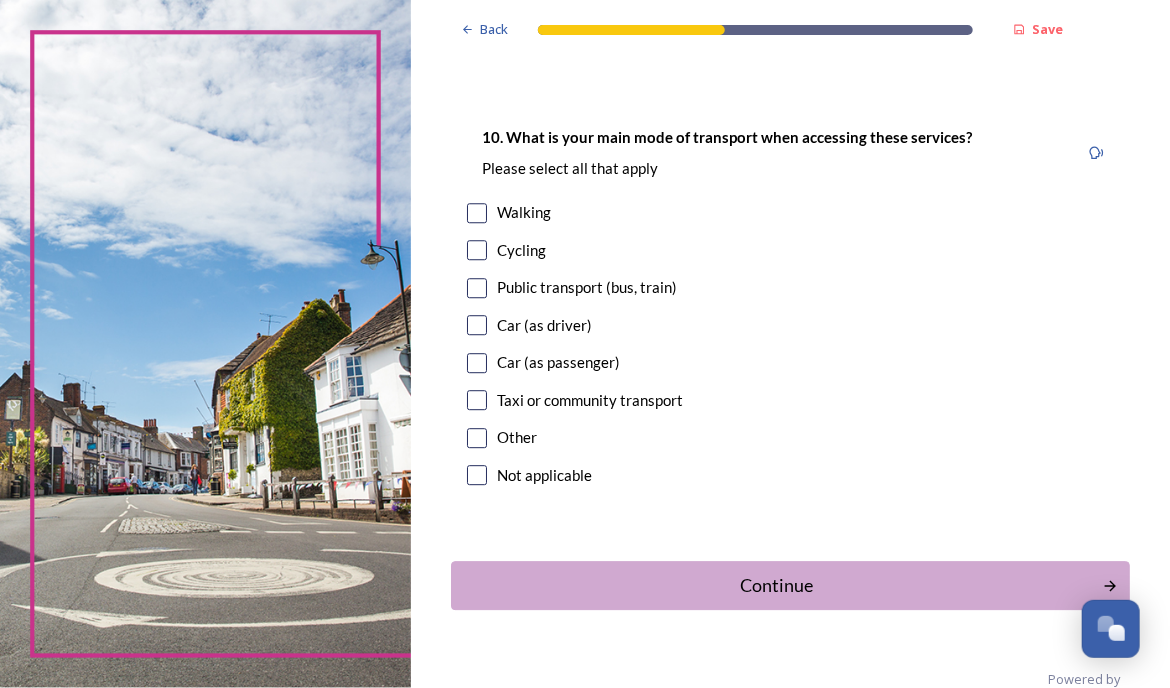 scroll, scrollTop: 1936, scrollLeft: 0, axis: vertical 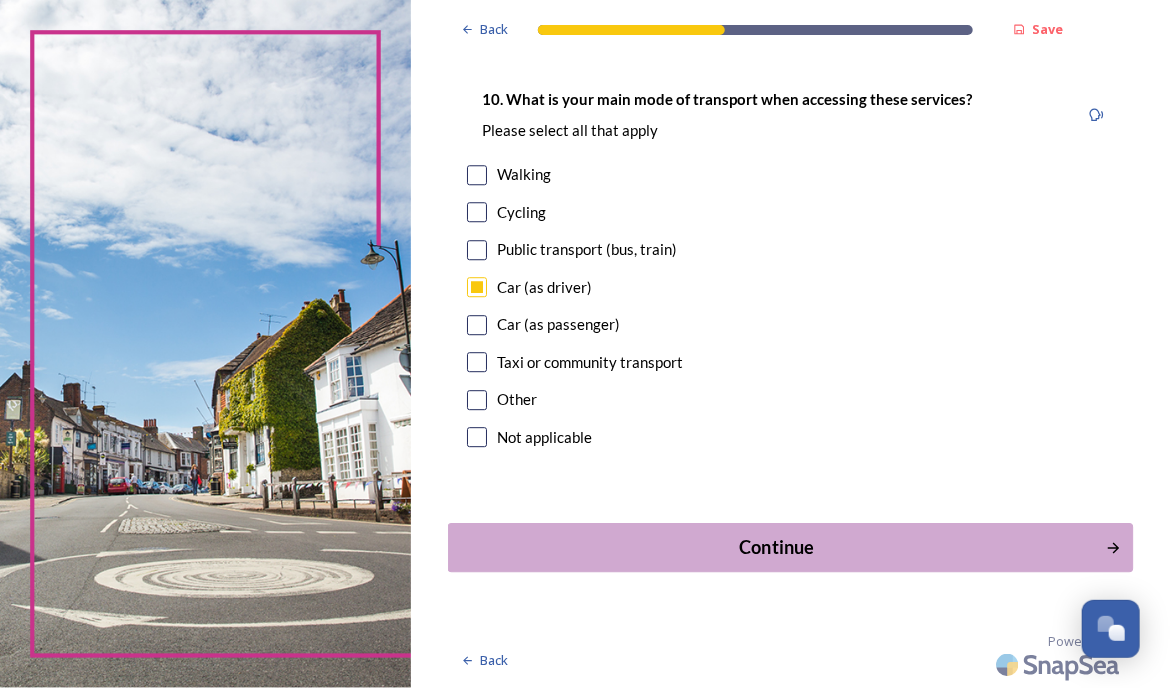 click on "Continue" at bounding box center [777, 547] 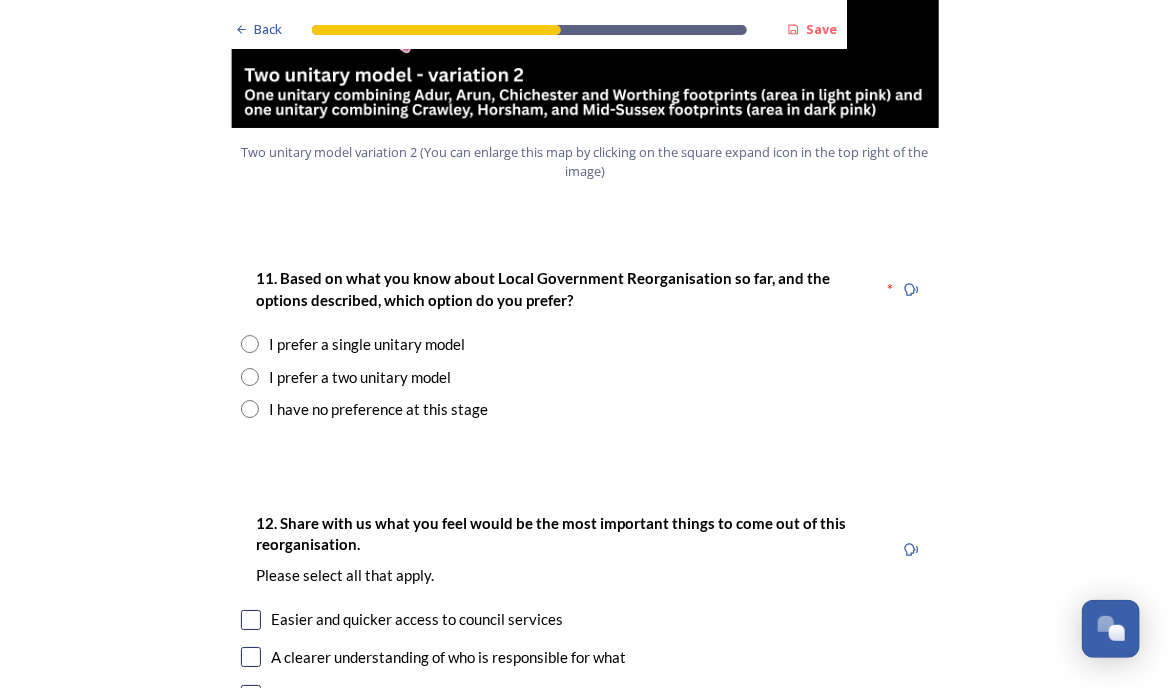 scroll, scrollTop: 2478, scrollLeft: 0, axis: vertical 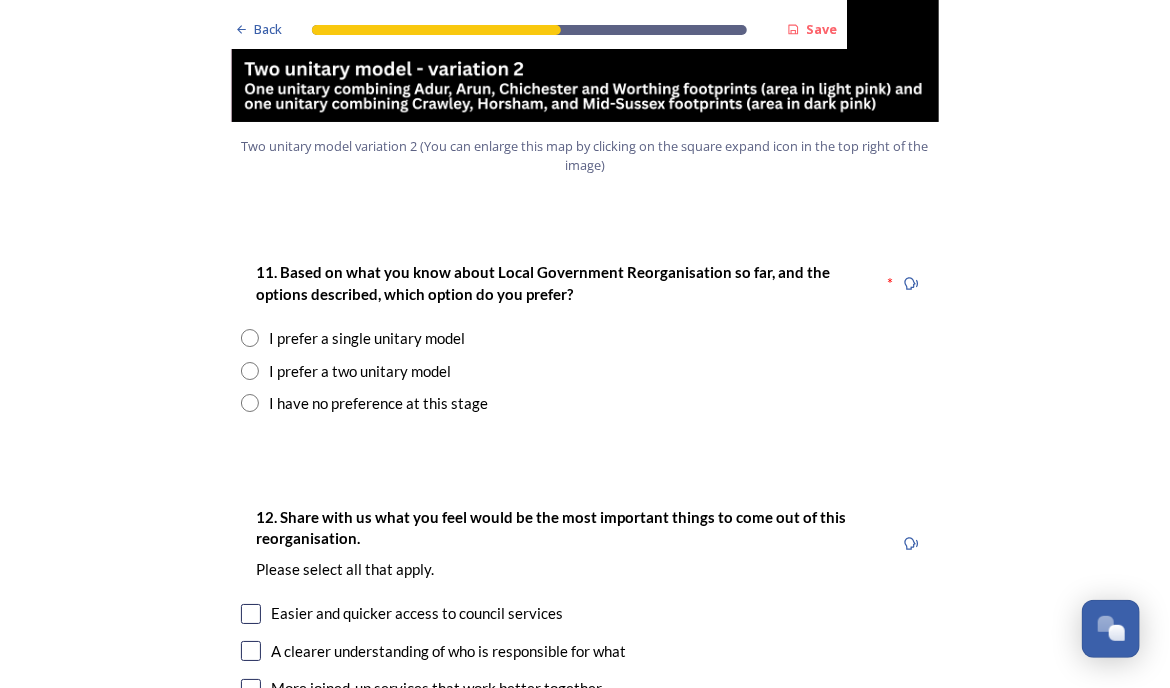 click at bounding box center [250, 403] 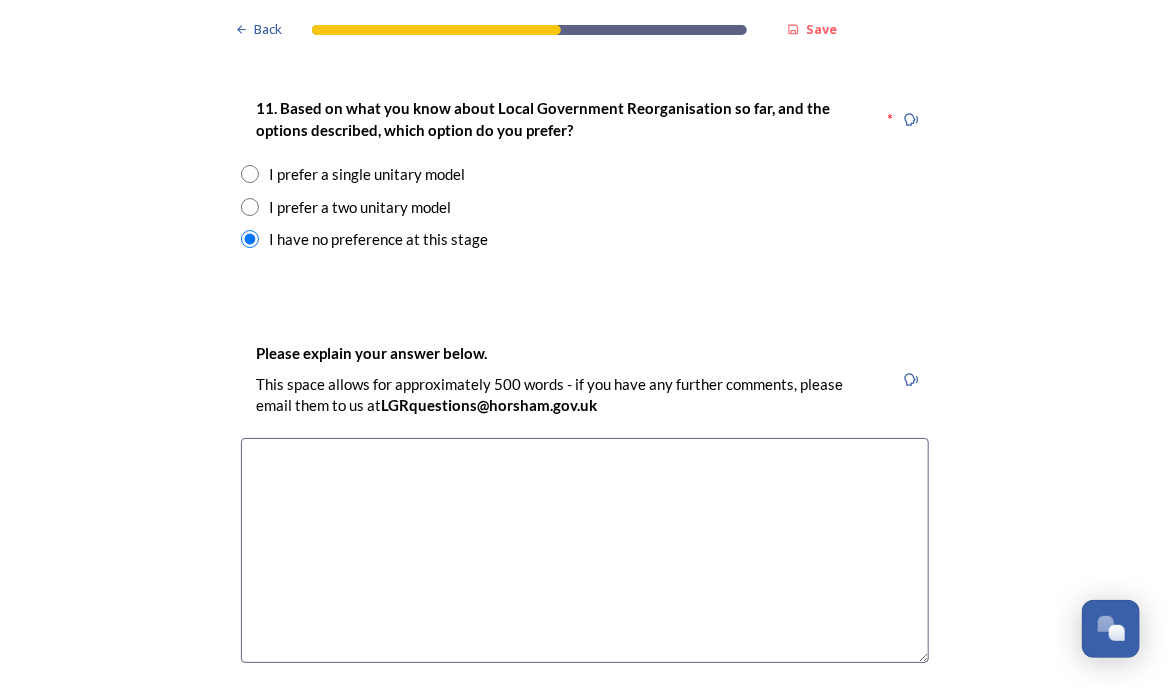 scroll, scrollTop: 2651, scrollLeft: 0, axis: vertical 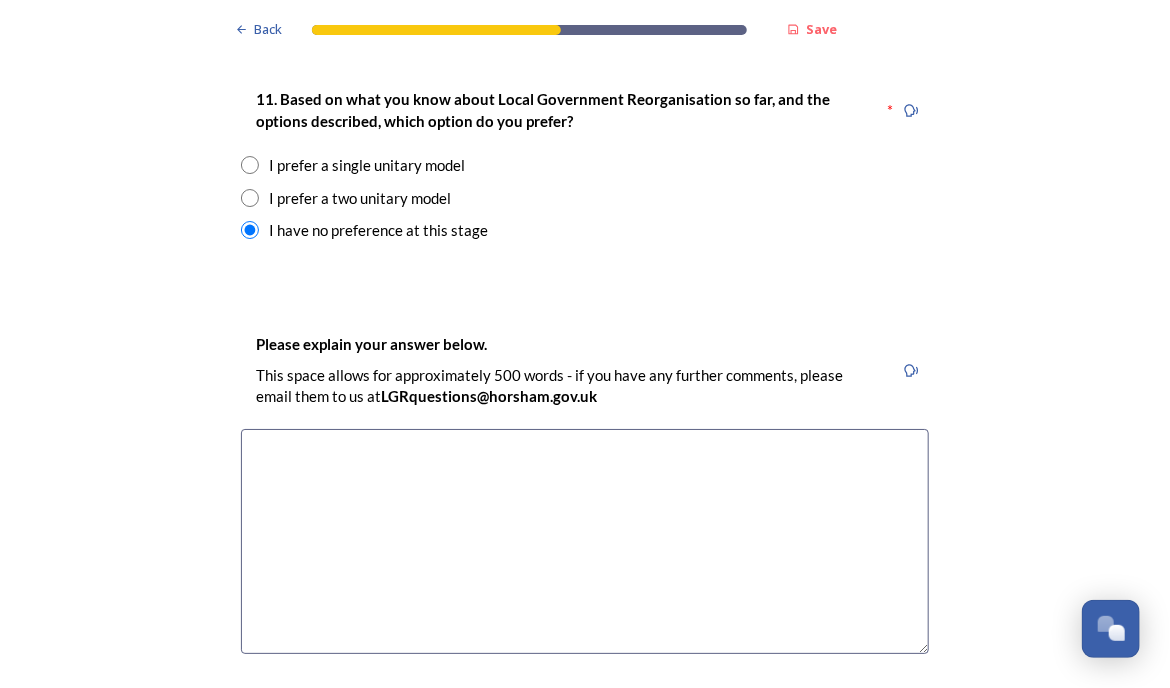 click at bounding box center (250, 198) 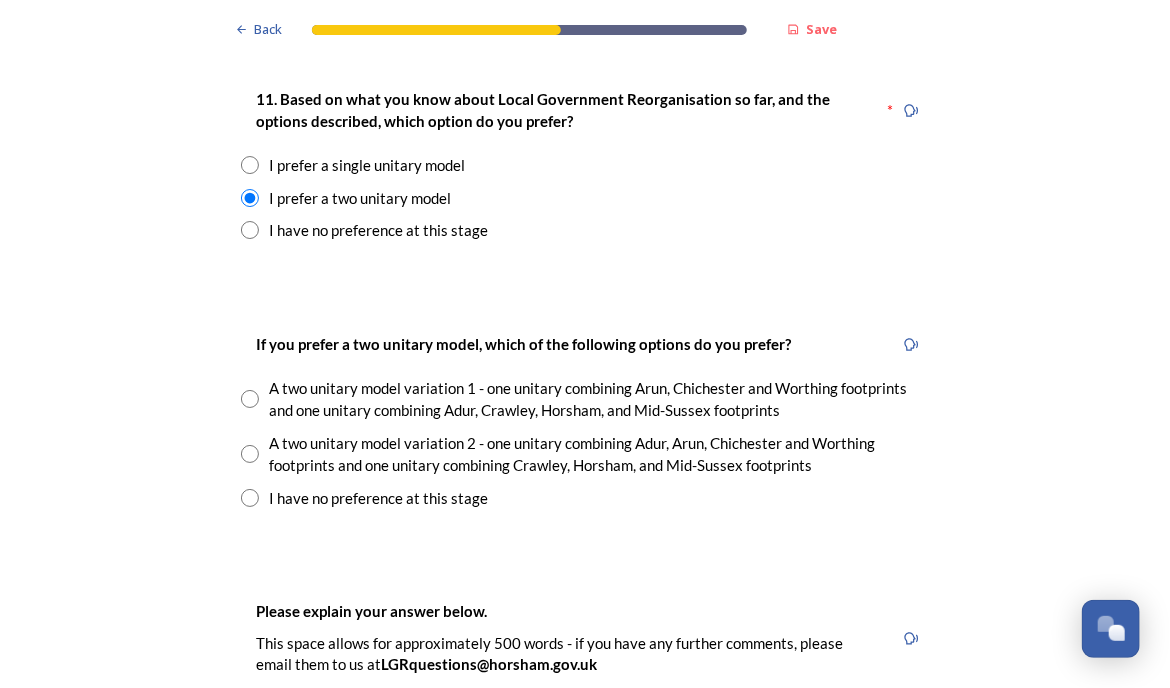 click at bounding box center (250, 230) 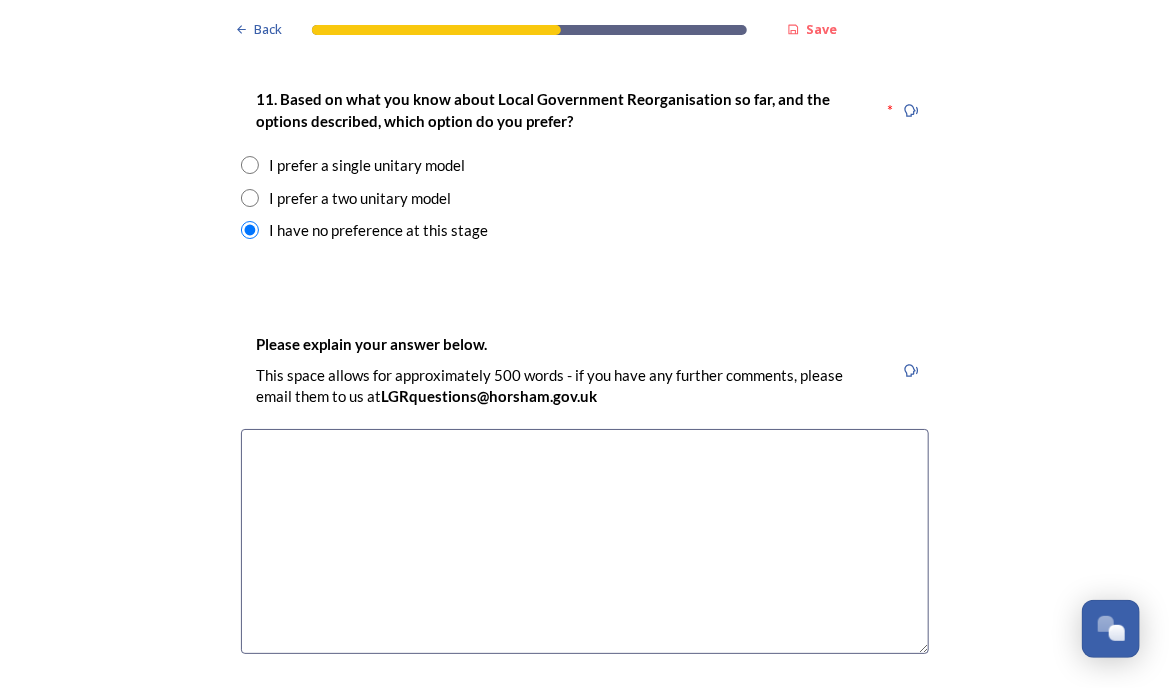 click at bounding box center [250, 165] 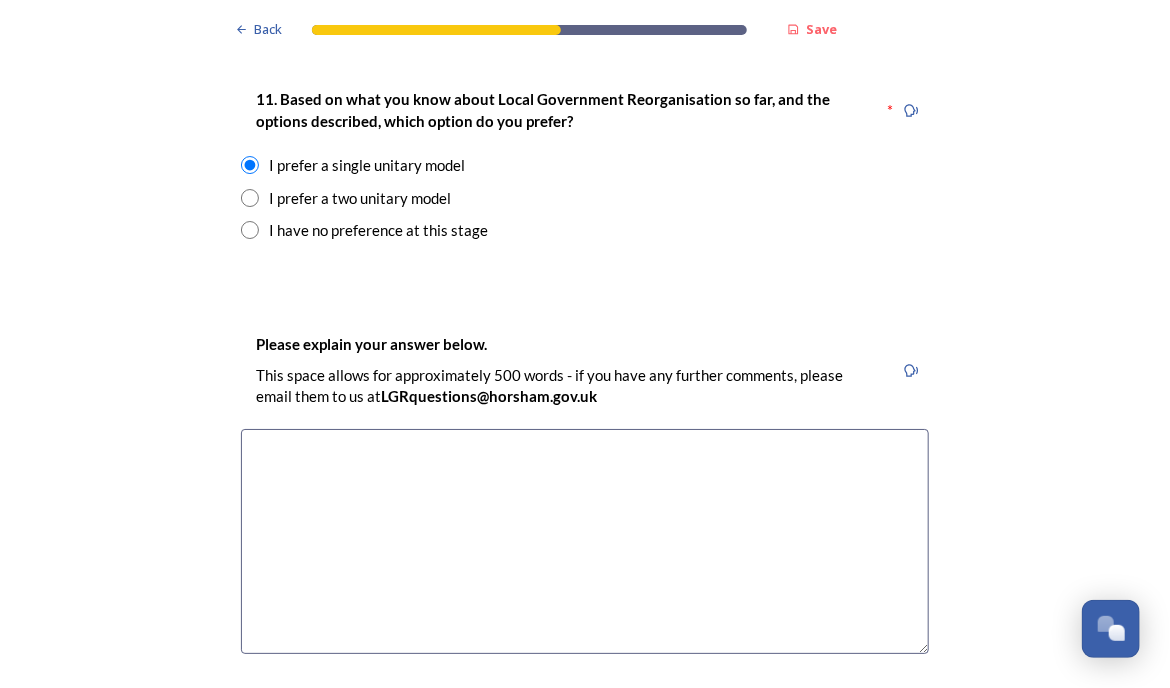 click at bounding box center [250, 198] 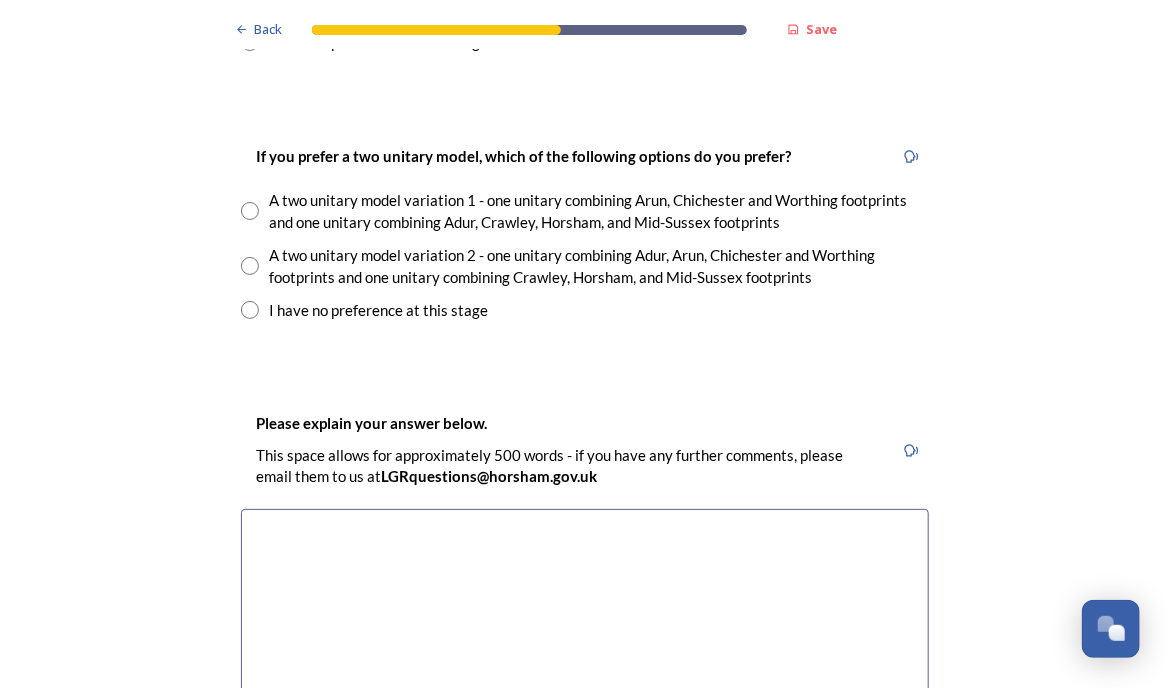 scroll, scrollTop: 2838, scrollLeft: 0, axis: vertical 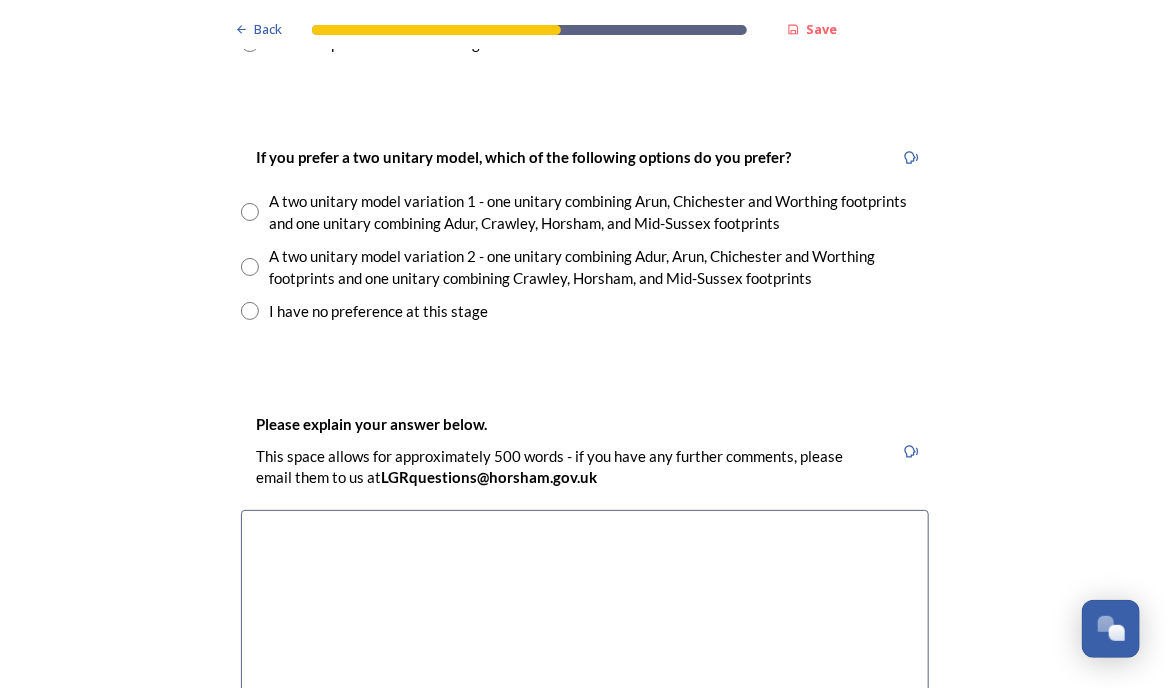 click on "A two unitary model variation 1 - one unitary combining Arun, Chichester and Worthing footprints and one unitary combining Adur, Crawley, Horsham, and Mid-Sussex footprints" at bounding box center [599, 212] 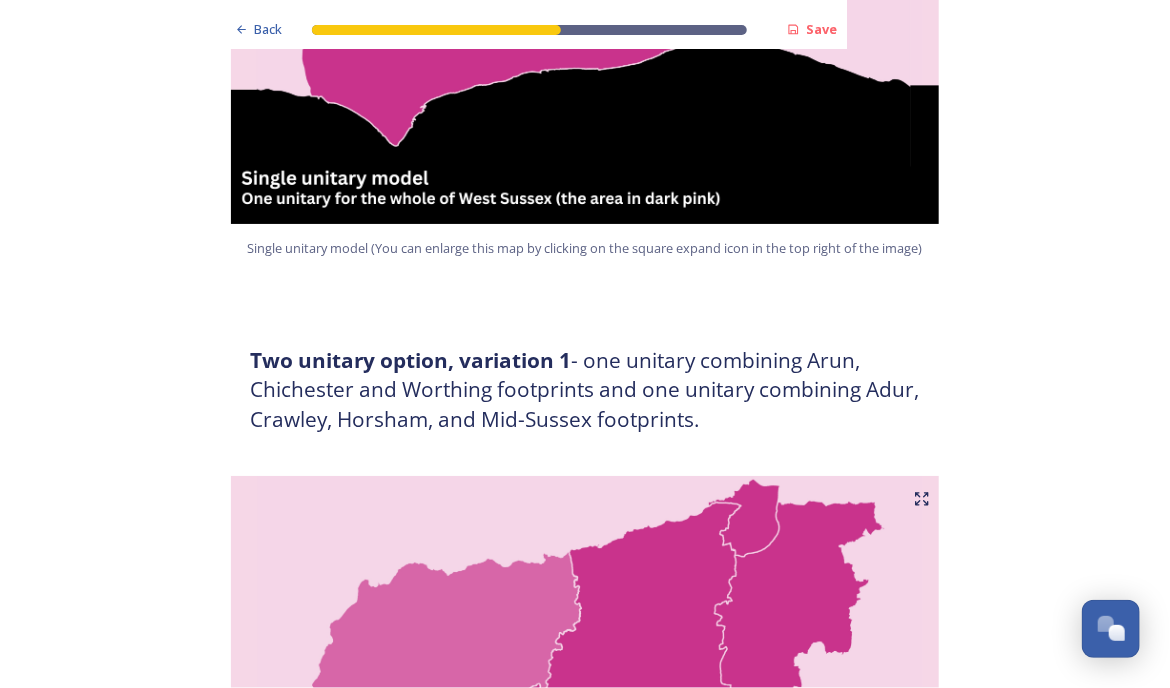 scroll, scrollTop: 0, scrollLeft: 0, axis: both 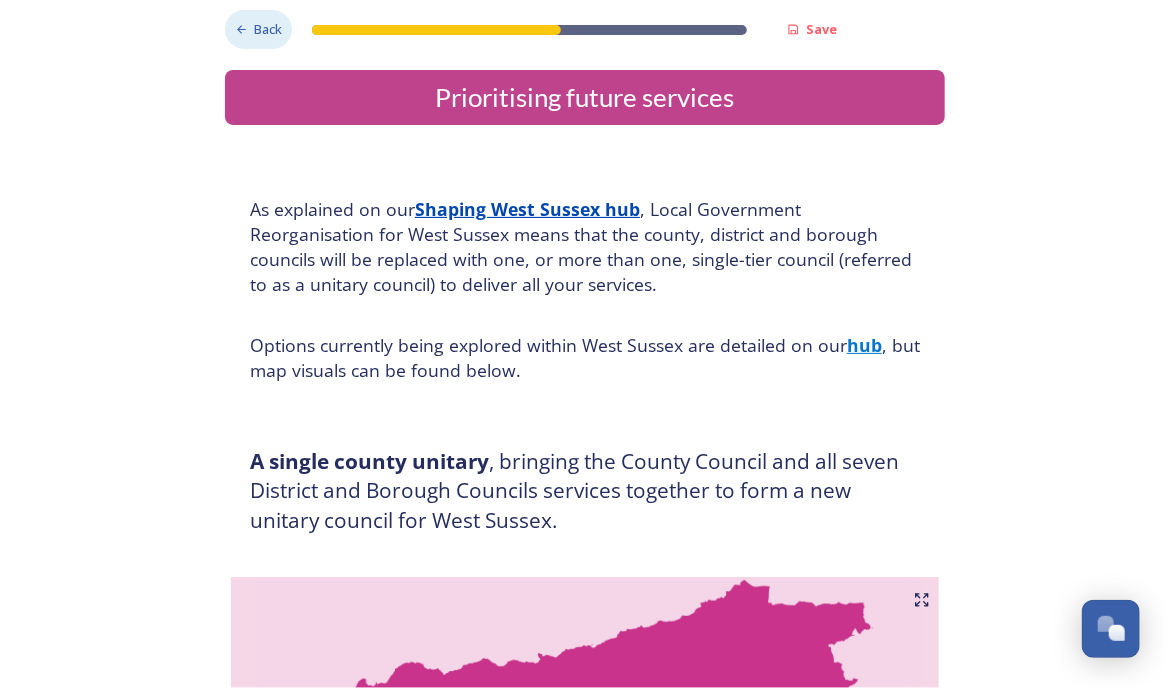 click on "Back" at bounding box center (268, 29) 